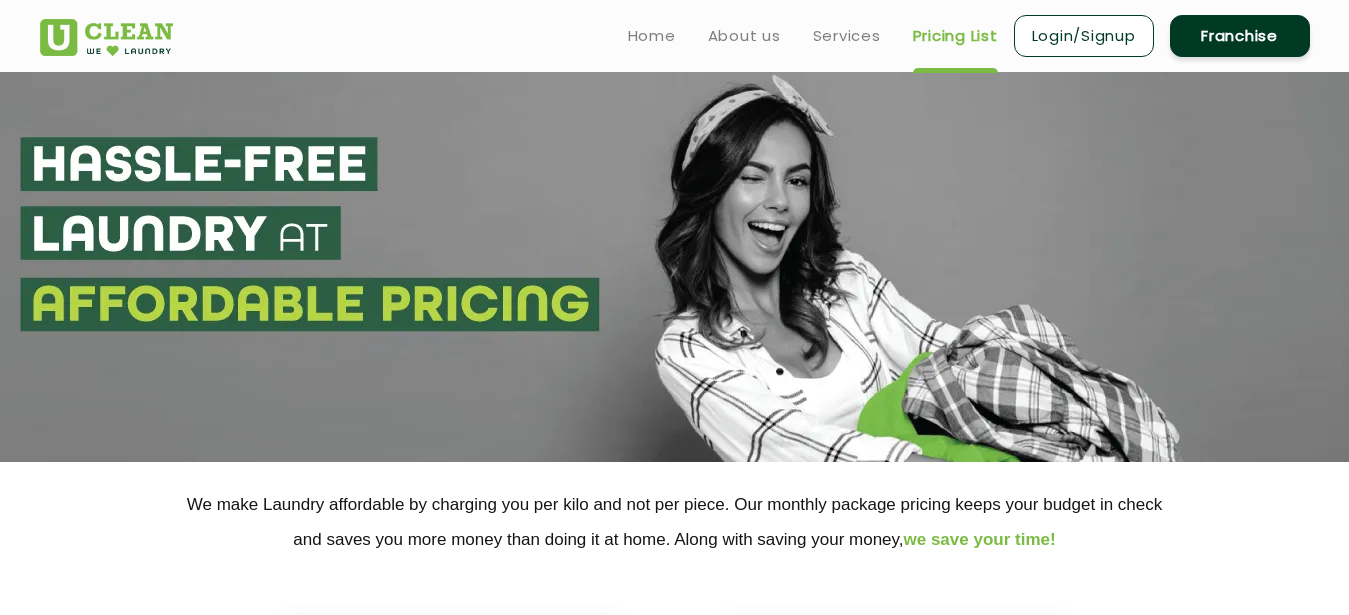 select on "16" 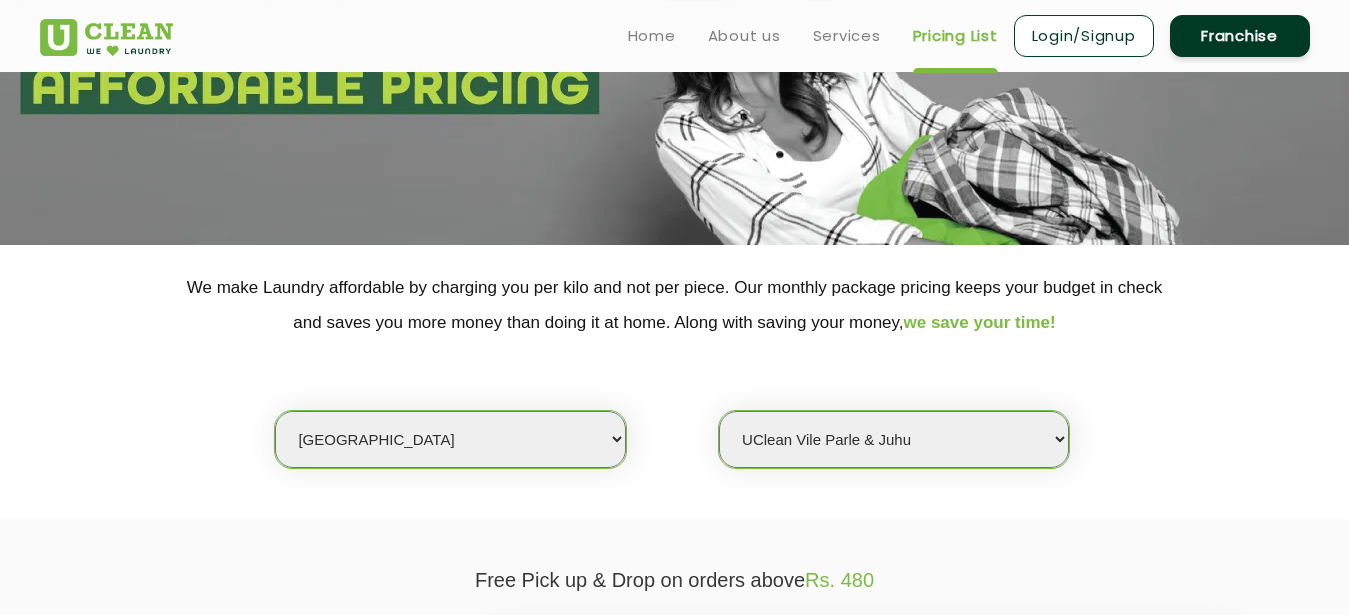 scroll, scrollTop: 204, scrollLeft: 0, axis: vertical 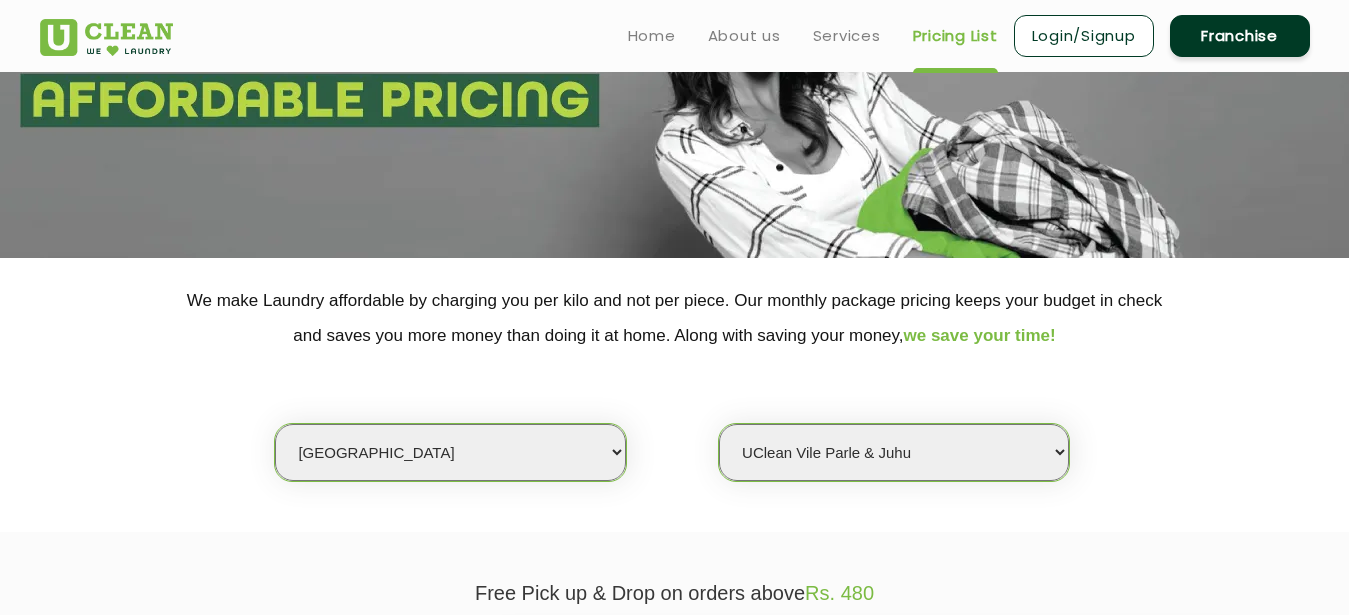 select on "50" 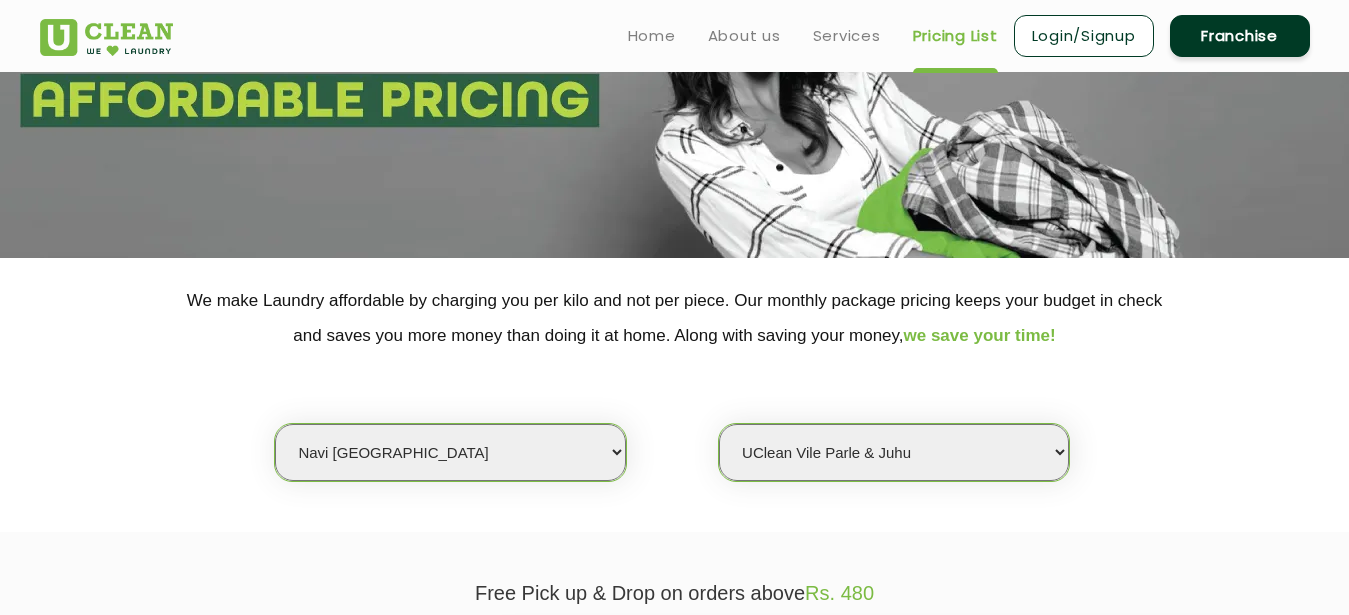 click on "Navi [GEOGRAPHIC_DATA]" at bounding box center [0, 0] 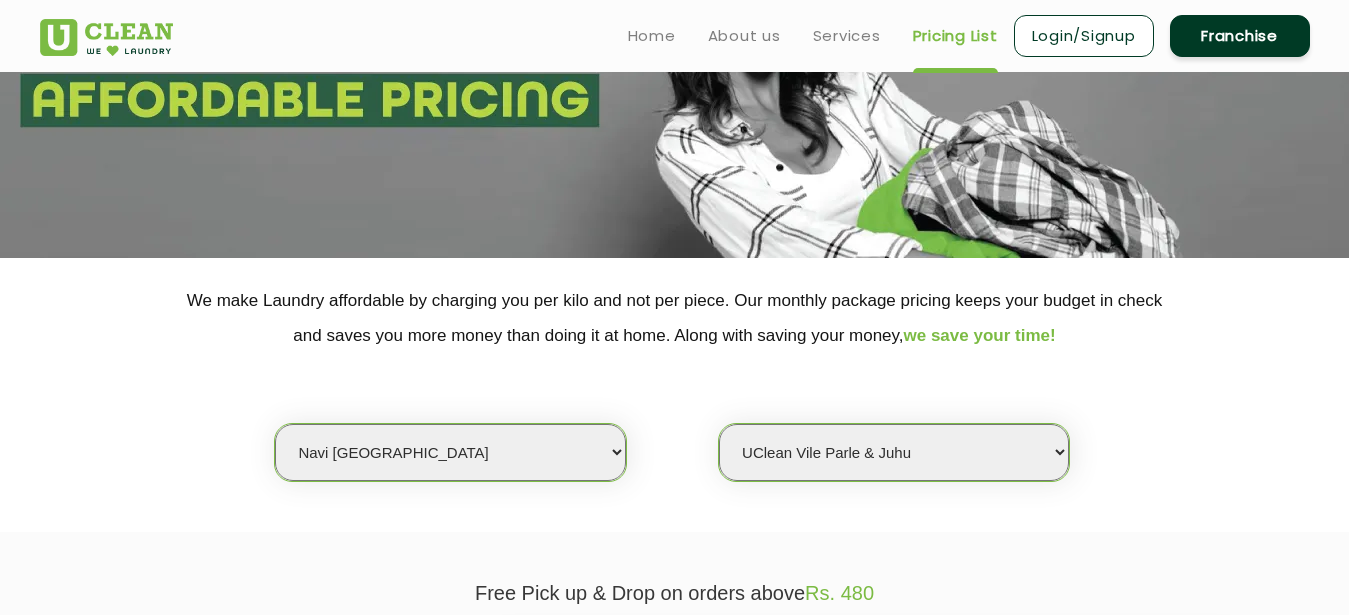 select on "0" 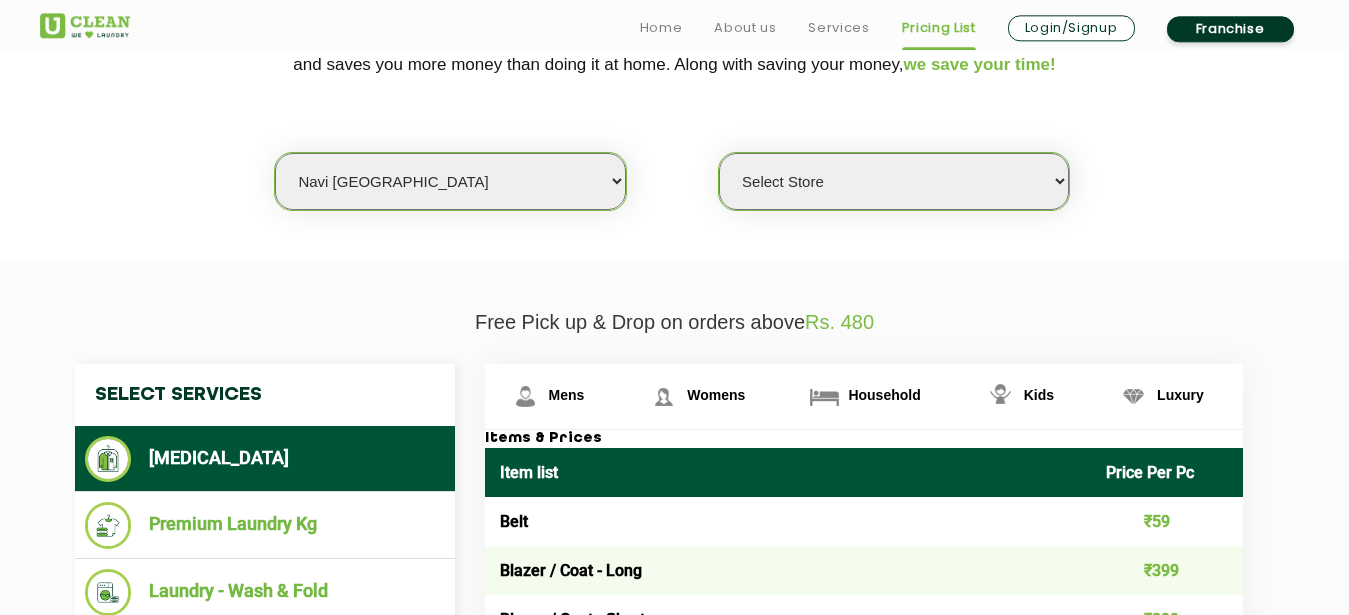 scroll, scrollTop: 510, scrollLeft: 0, axis: vertical 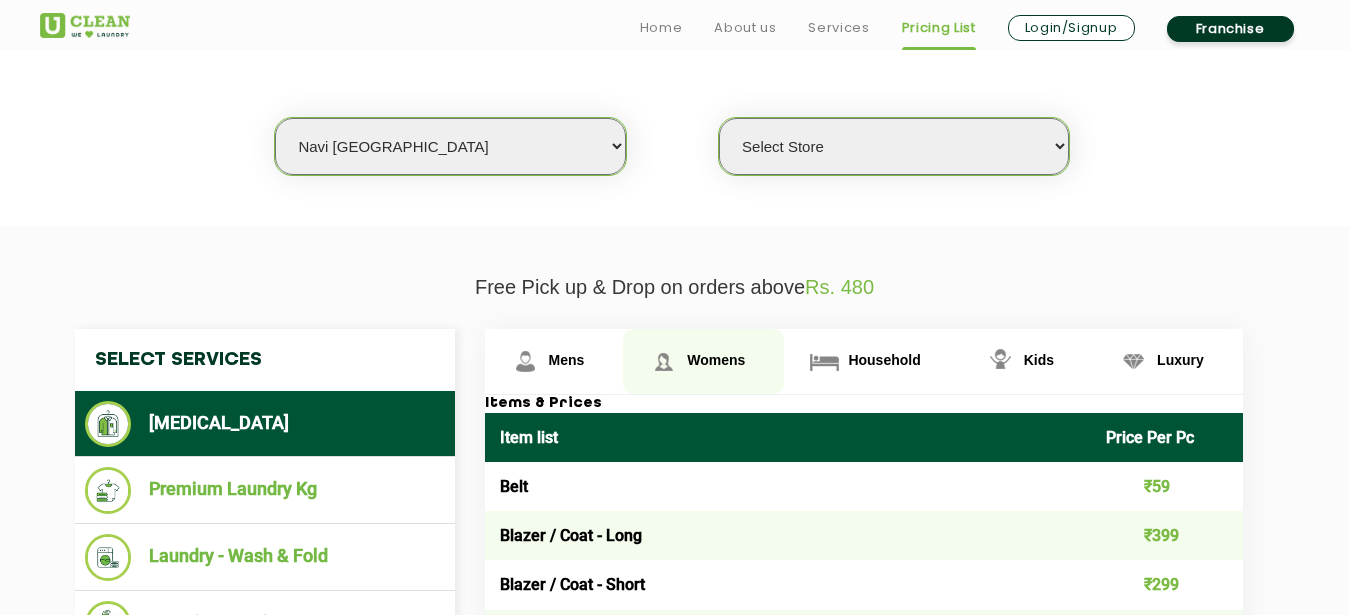 click on "Womens" at bounding box center [567, 360] 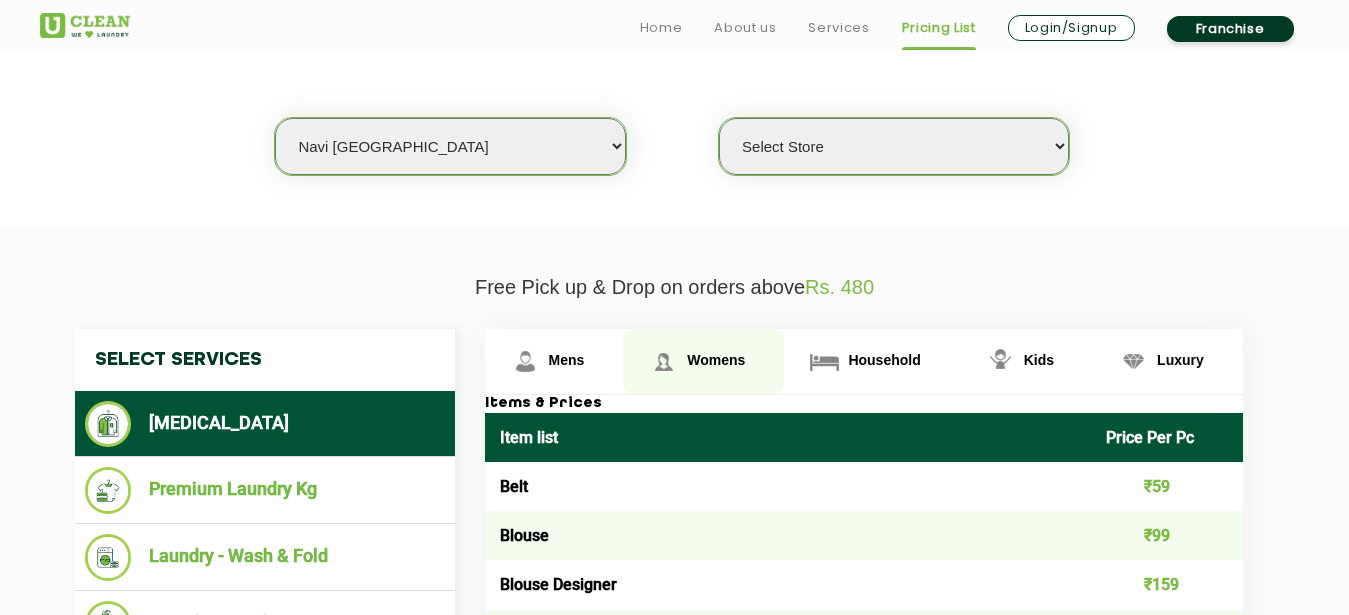 click on "Womens" at bounding box center (716, 360) 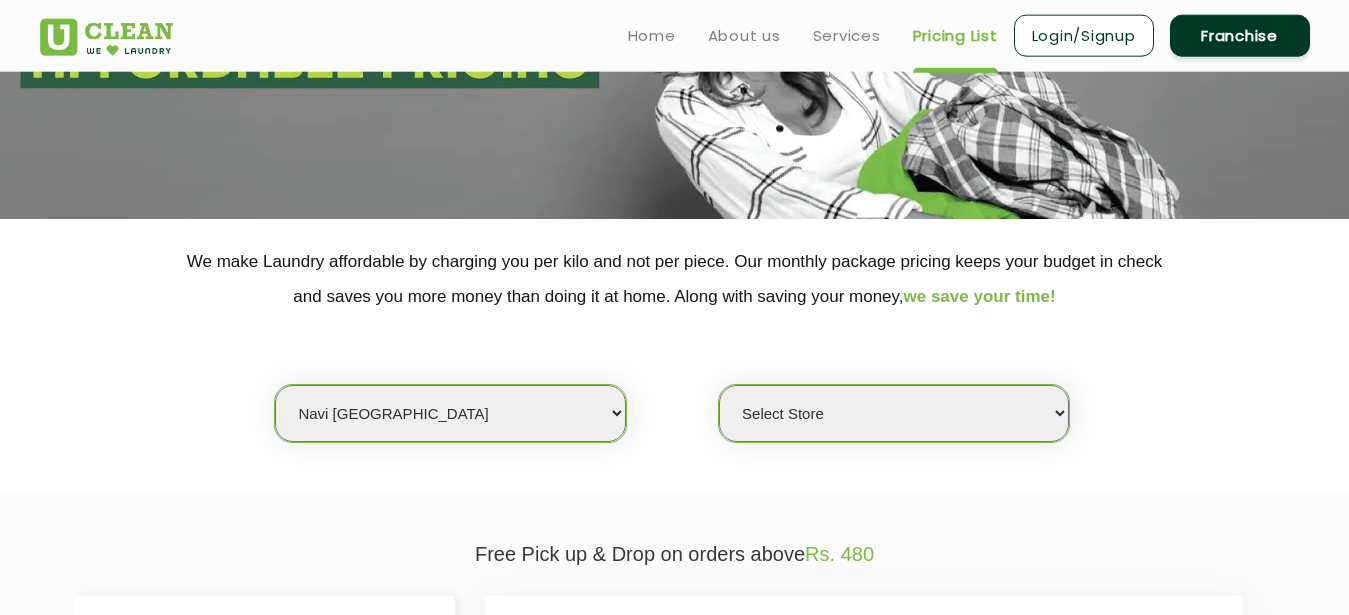 scroll, scrollTop: 204, scrollLeft: 0, axis: vertical 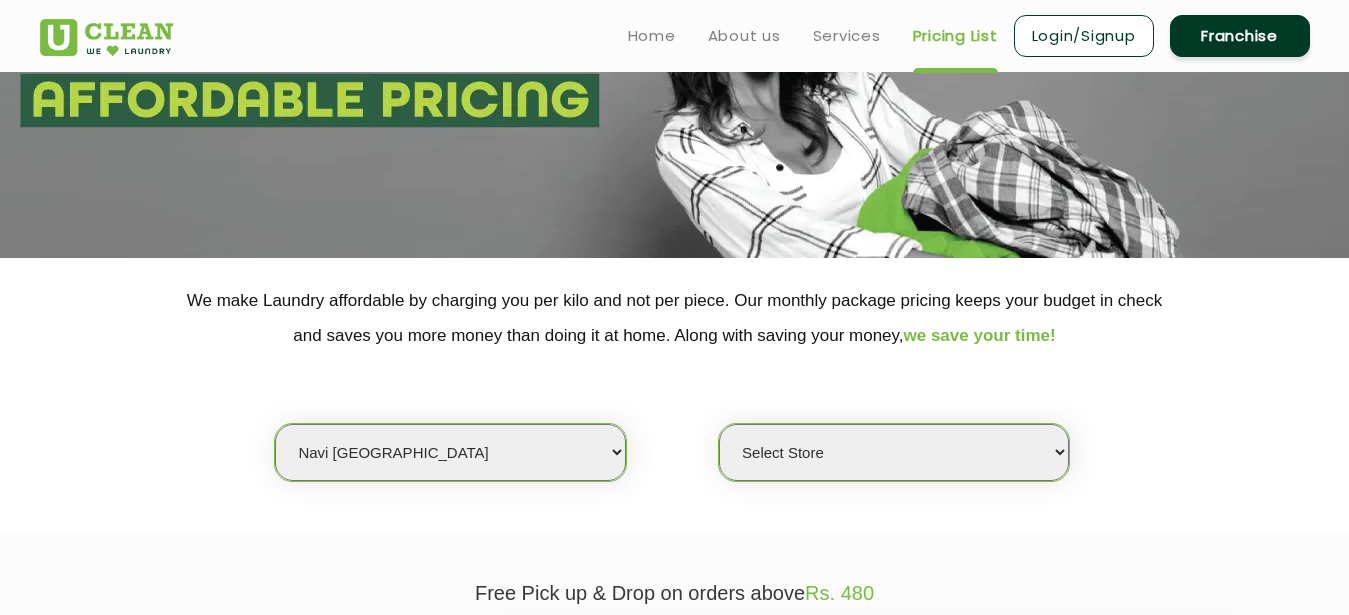 select on "6" 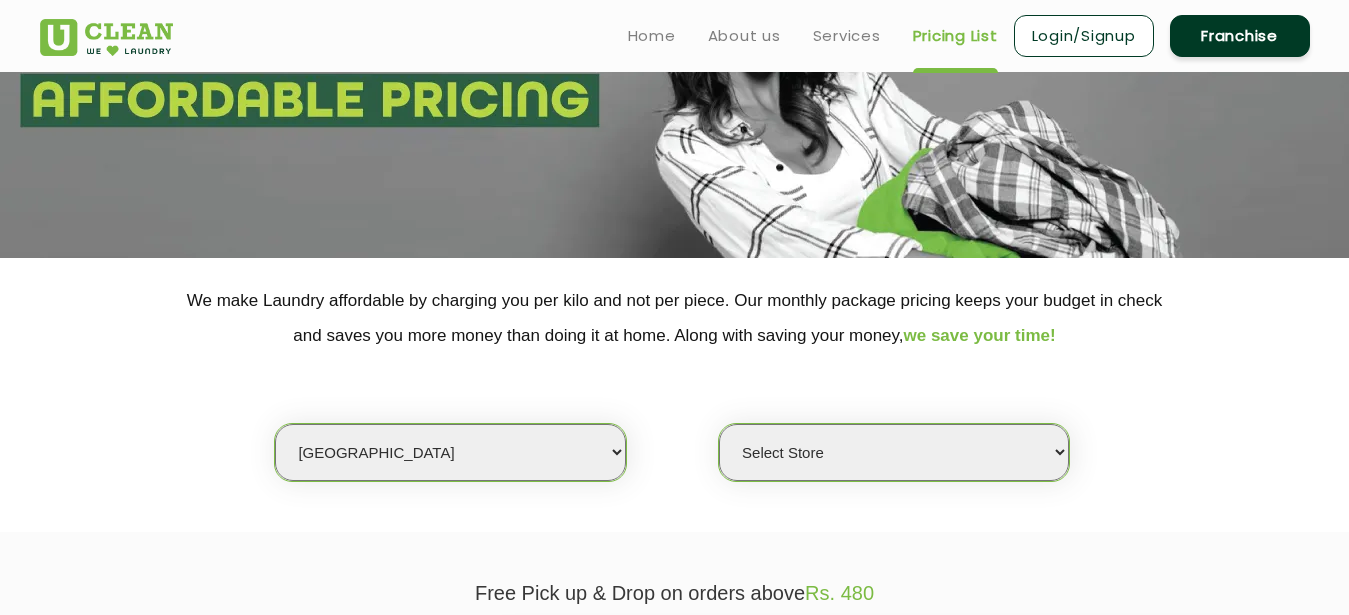 click on "[GEOGRAPHIC_DATA]" at bounding box center (0, 0) 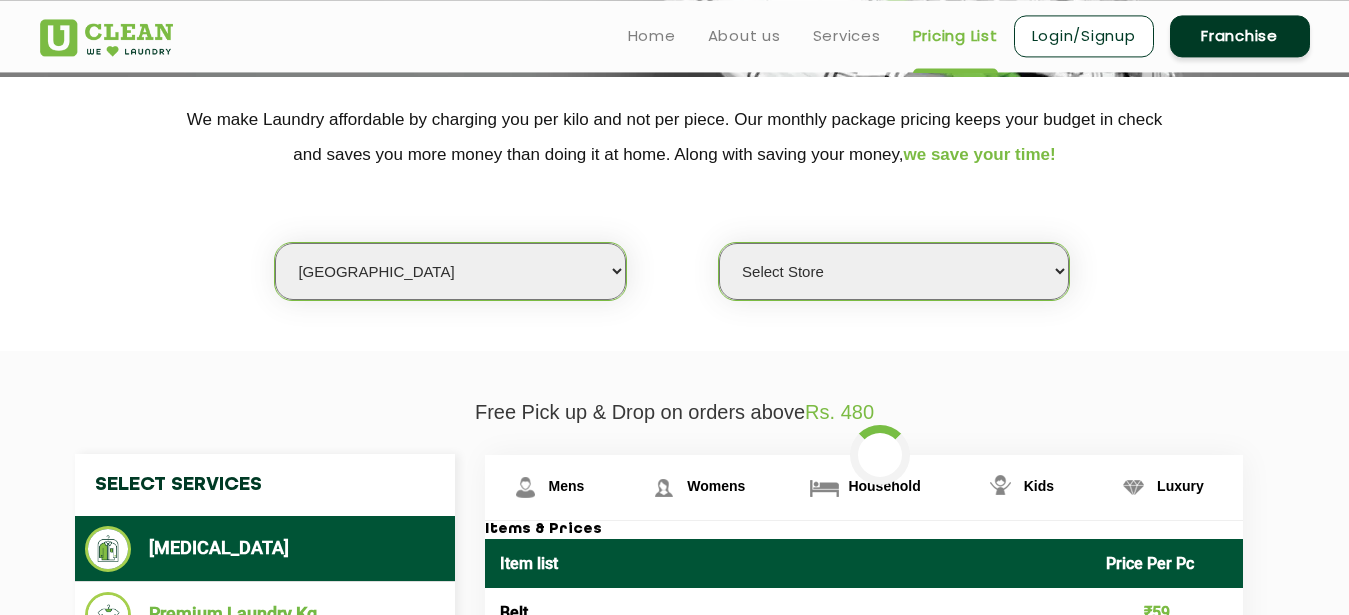 scroll, scrollTop: 612, scrollLeft: 0, axis: vertical 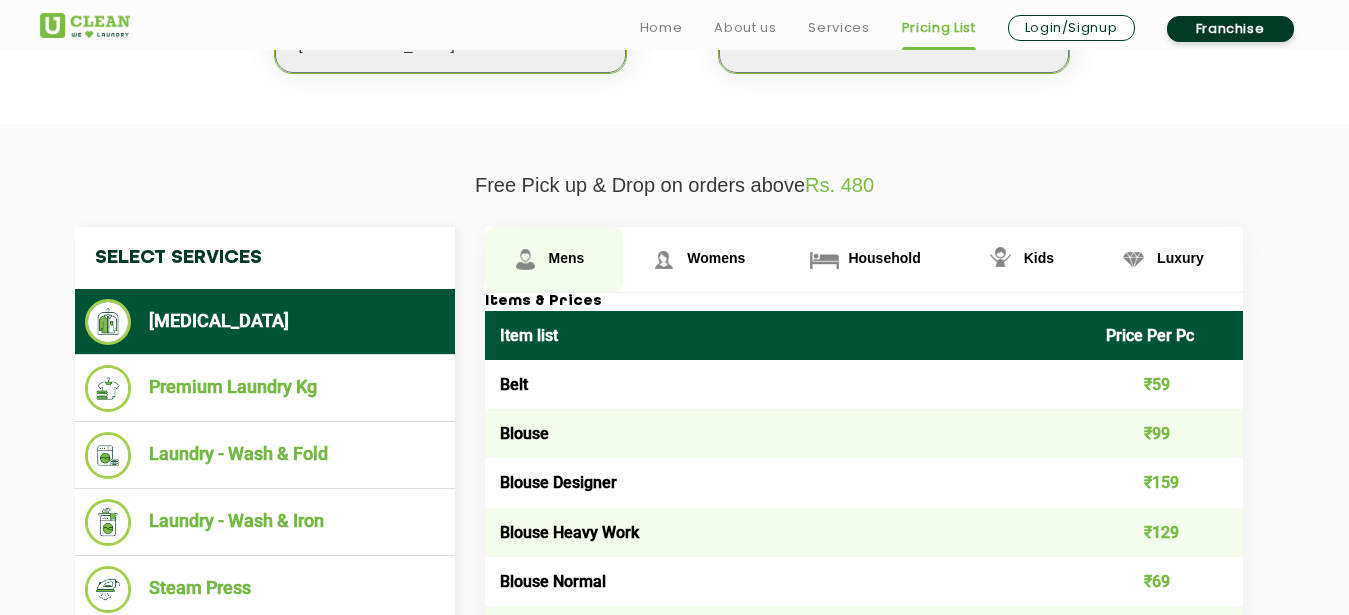 select on "0" 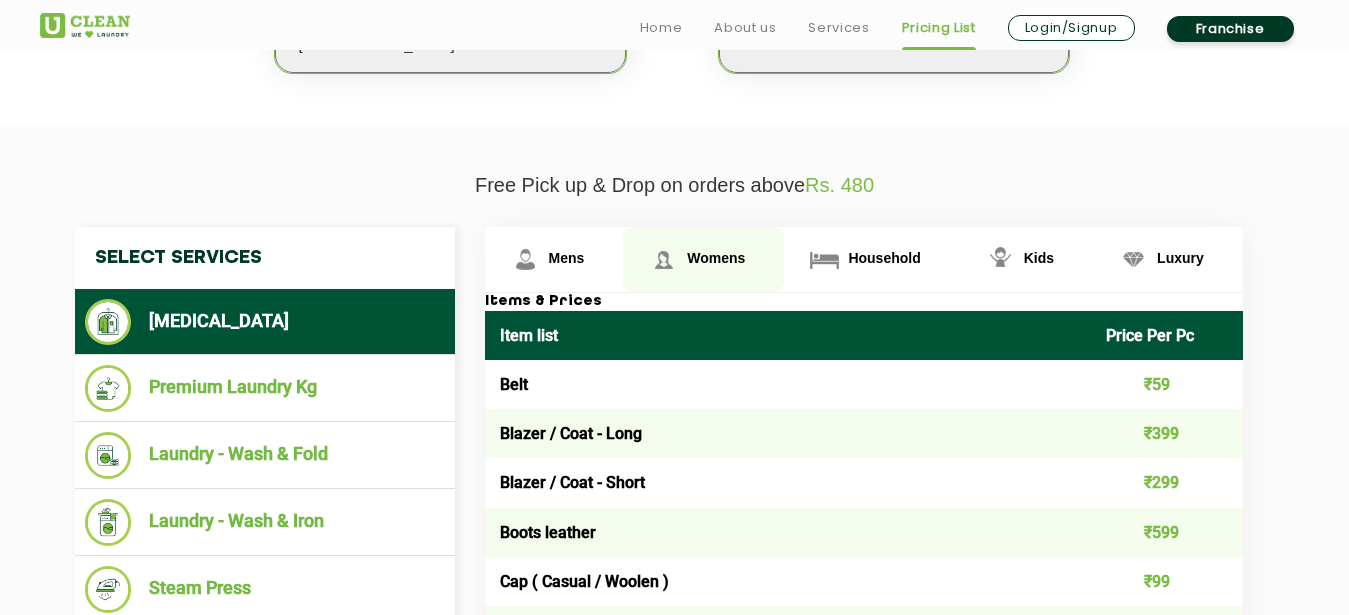 click at bounding box center [525, 259] 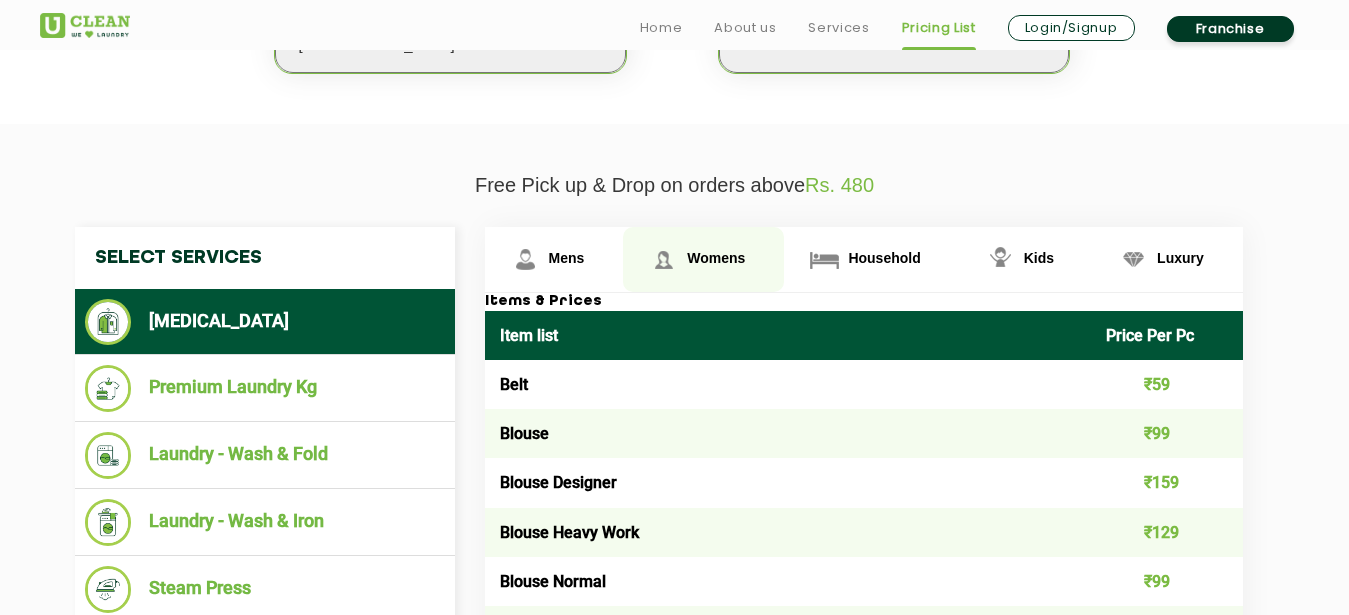 click on "Womens" at bounding box center [716, 258] 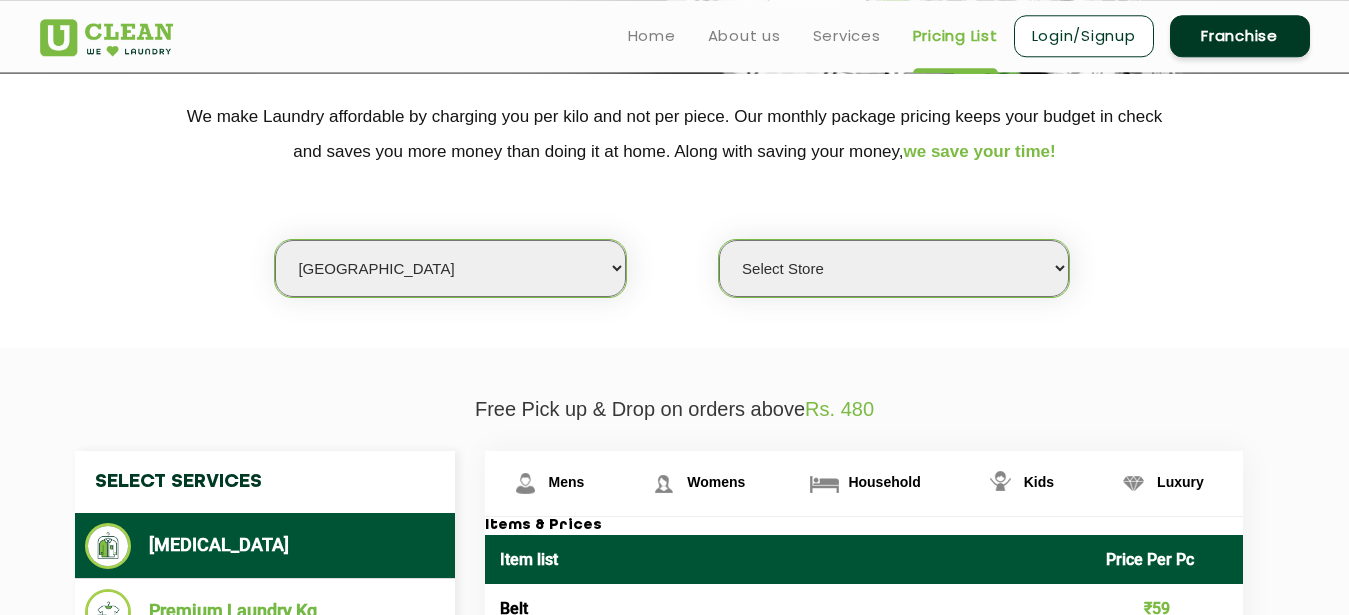 scroll, scrollTop: 102, scrollLeft: 0, axis: vertical 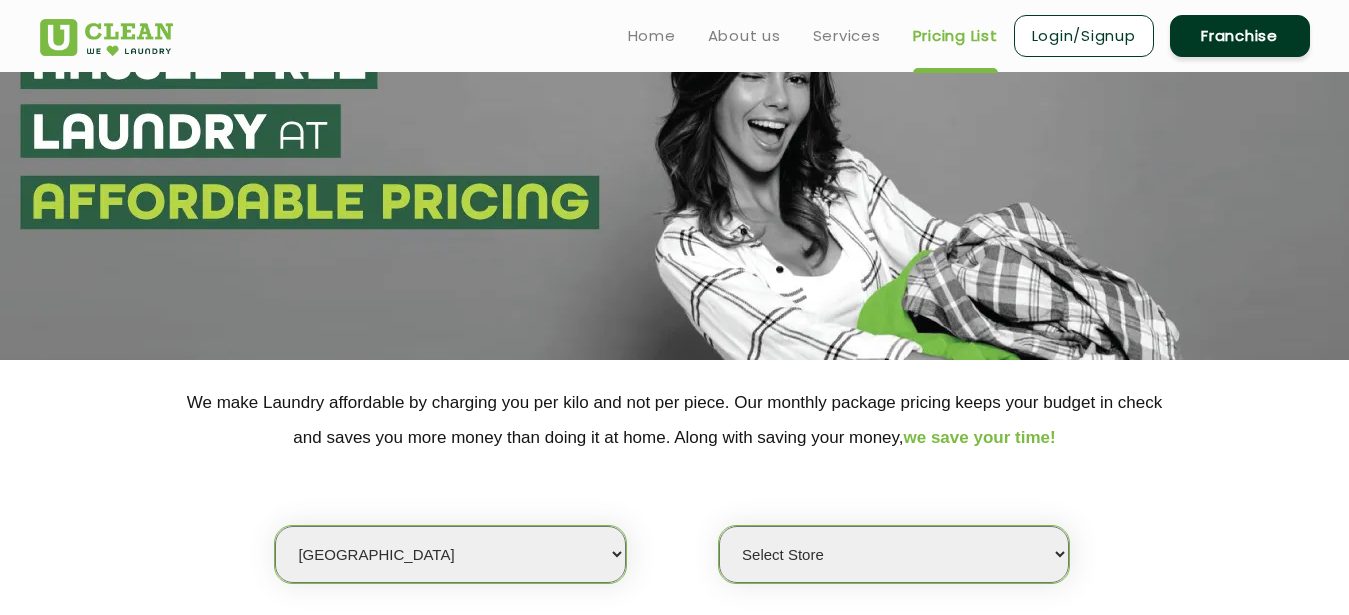 click on "Select city [GEOGRAPHIC_DATA] [GEOGRAPHIC_DATA] [GEOGRAPHIC_DATA] [GEOGRAPHIC_DATA] [GEOGRAPHIC_DATA] [GEOGRAPHIC_DATA] [GEOGRAPHIC_DATA] - [GEOGRAPHIC_DATA] Select [GEOGRAPHIC_DATA] [GEOGRAPHIC_DATA] [GEOGRAPHIC_DATA] [GEOGRAPHIC_DATA] [GEOGRAPHIC_DATA] [GEOGRAPHIC_DATA] [GEOGRAPHIC_DATA] [GEOGRAPHIC_DATA] [GEOGRAPHIC_DATA] [GEOGRAPHIC_DATA] [GEOGRAPHIC_DATA] [GEOGRAPHIC_DATA] [GEOGRAPHIC_DATA] [GEOGRAPHIC_DATA] [GEOGRAPHIC_DATA] [GEOGRAPHIC_DATA] [GEOGRAPHIC_DATA] [GEOGRAPHIC_DATA] [GEOGRAPHIC_DATA] [GEOGRAPHIC_DATA] [GEOGRAPHIC_DATA] [GEOGRAPHIC_DATA] [GEOGRAPHIC_DATA] [GEOGRAPHIC_DATA] [GEOGRAPHIC_DATA] [GEOGRAPHIC_DATA] [GEOGRAPHIC_DATA] [GEOGRAPHIC_DATA] [GEOGRAPHIC_DATA] [GEOGRAPHIC_DATA] [GEOGRAPHIC_DATA] [GEOGRAPHIC_DATA] [GEOGRAPHIC_DATA] [GEOGRAPHIC_DATA] [GEOGRAPHIC_DATA] [GEOGRAPHIC_DATA] [GEOGRAPHIC_DATA] [GEOGRAPHIC_DATA] [GEOGRAPHIC_DATA] [GEOGRAPHIC_DATA] [GEOGRAPHIC_DATA] [GEOGRAPHIC_DATA] [GEOGRAPHIC_DATA] [GEOGRAPHIC_DATA] [GEOGRAPHIC_DATA] [GEOGRAPHIC_DATA] [GEOGRAPHIC_DATA] [GEOGRAPHIC_DATA] [GEOGRAPHIC_DATA] [GEOGRAPHIC_DATA] [GEOGRAPHIC_DATA] [GEOGRAPHIC_DATA] [GEOGRAPHIC_DATA] [GEOGRAPHIC_DATA] [GEOGRAPHIC_DATA] [GEOGRAPHIC_DATA] [GEOGRAPHIC_DATA] [GEOGRAPHIC_DATA] [GEOGRAPHIC_DATA] [GEOGRAPHIC_DATA] [GEOGRAPHIC_DATA] [GEOGRAPHIC_DATA] [GEOGRAPHIC_DATA] [GEOGRAPHIC_DATA] [GEOGRAPHIC_DATA] [GEOGRAPHIC_DATA] [GEOGRAPHIC_DATA] [GEOGRAPHIC_DATA] [GEOGRAPHIC_DATA] [GEOGRAPHIC_DATA] [GEOGRAPHIC_DATA] [GEOGRAPHIC_DATA] [GEOGRAPHIC_DATA] [GEOGRAPHIC_DATA] [GEOGRAPHIC_DATA] [GEOGRAPHIC_DATA] [GEOGRAPHIC_DATA] [GEOGRAPHIC_DATA] - Select [GEOGRAPHIC_DATA] [GEOGRAPHIC_DATA] [GEOGRAPHIC_DATA] [GEOGRAPHIC_DATA] [GEOGRAPHIC_DATA] [GEOGRAPHIC_DATA] [GEOGRAPHIC_DATA] [GEOGRAPHIC_DATA] [GEOGRAPHIC_DATA] [GEOGRAPHIC_DATA] [GEOGRAPHIC_DATA] [GEOGRAPHIC_DATA] [GEOGRAPHIC_DATA] [GEOGRAPHIC_DATA] [GEOGRAPHIC_DATA] [GEOGRAPHIC_DATA] [GEOGRAPHIC_DATA] [GEOGRAPHIC_DATA] [GEOGRAPHIC_DATA] [GEOGRAPHIC_DATA] [GEOGRAPHIC_DATA] [GEOGRAPHIC_DATA] [GEOGRAPHIC_DATA] [GEOGRAPHIC_DATA] [GEOGRAPHIC_DATA] [GEOGRAPHIC_DATA] [GEOGRAPHIC_DATA] [GEOGRAPHIC_DATA] [GEOGRAPHIC_DATA] [GEOGRAPHIC_DATA] [GEOGRAPHIC_DATA] [GEOGRAPHIC_DATA]" at bounding box center (450, 554) 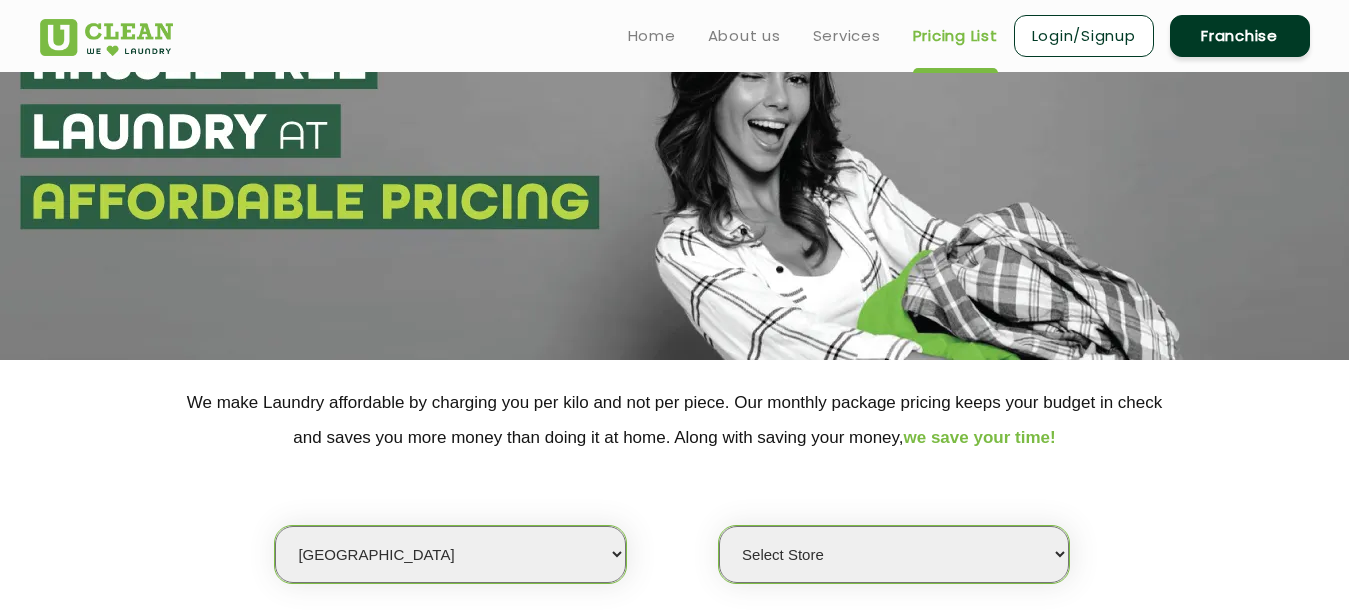 select on "149" 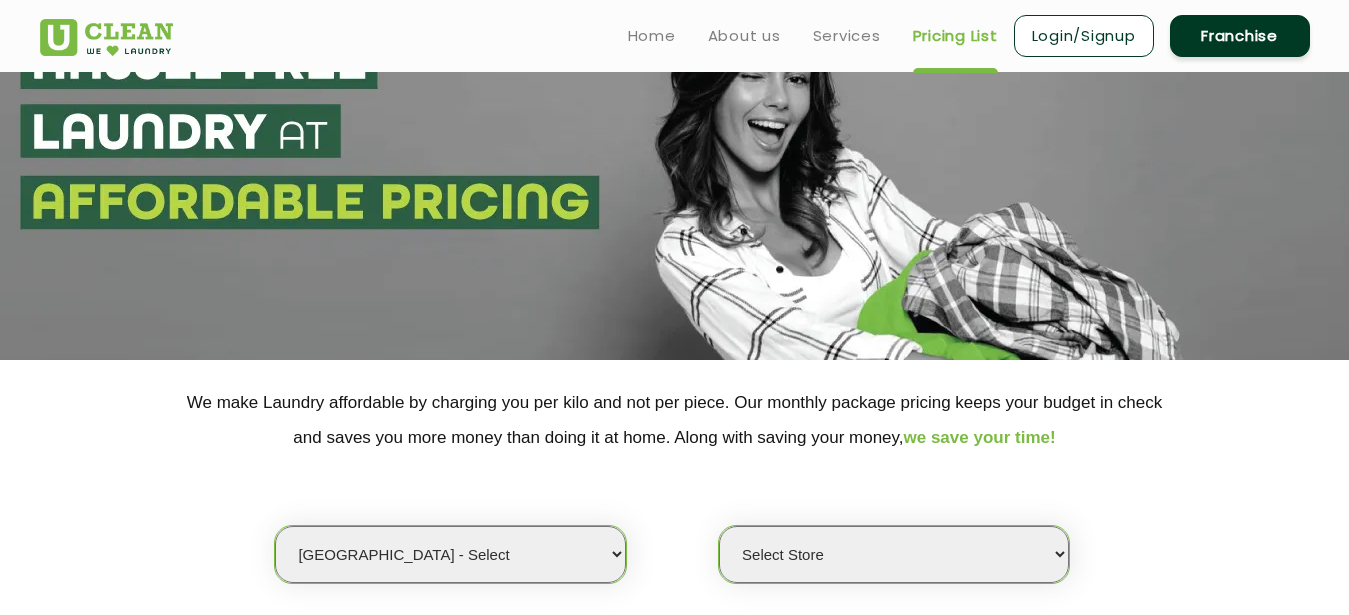click on "[GEOGRAPHIC_DATA] - Select" at bounding box center (0, 0) 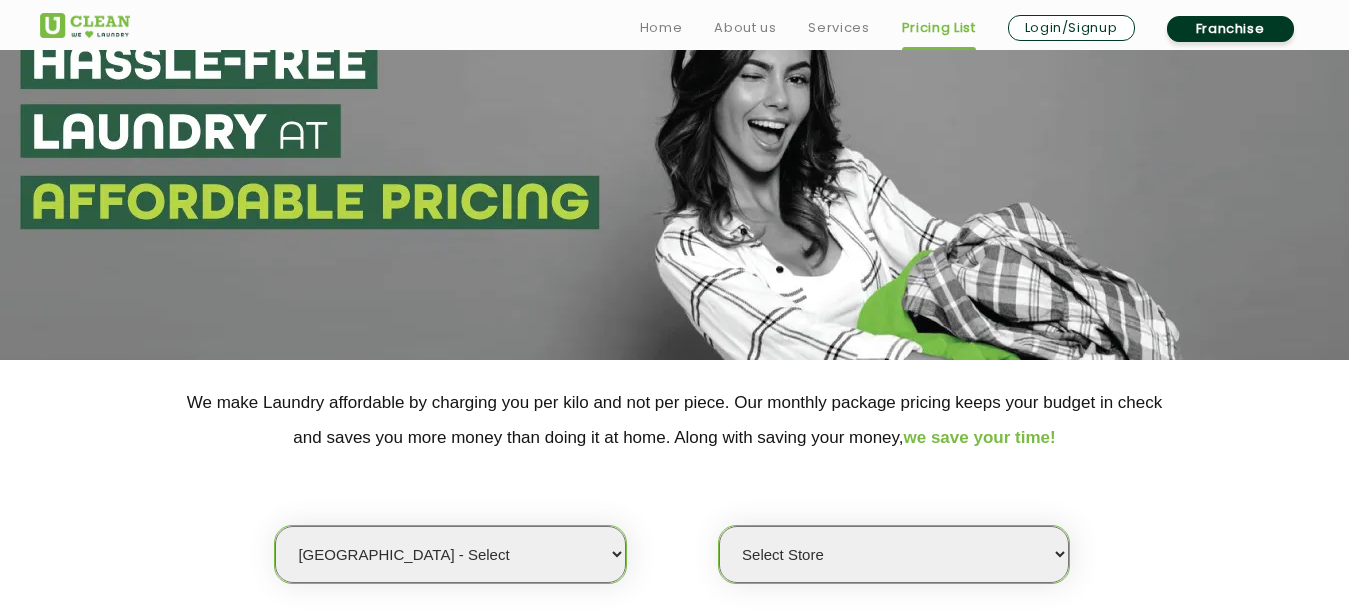 scroll, scrollTop: 408, scrollLeft: 0, axis: vertical 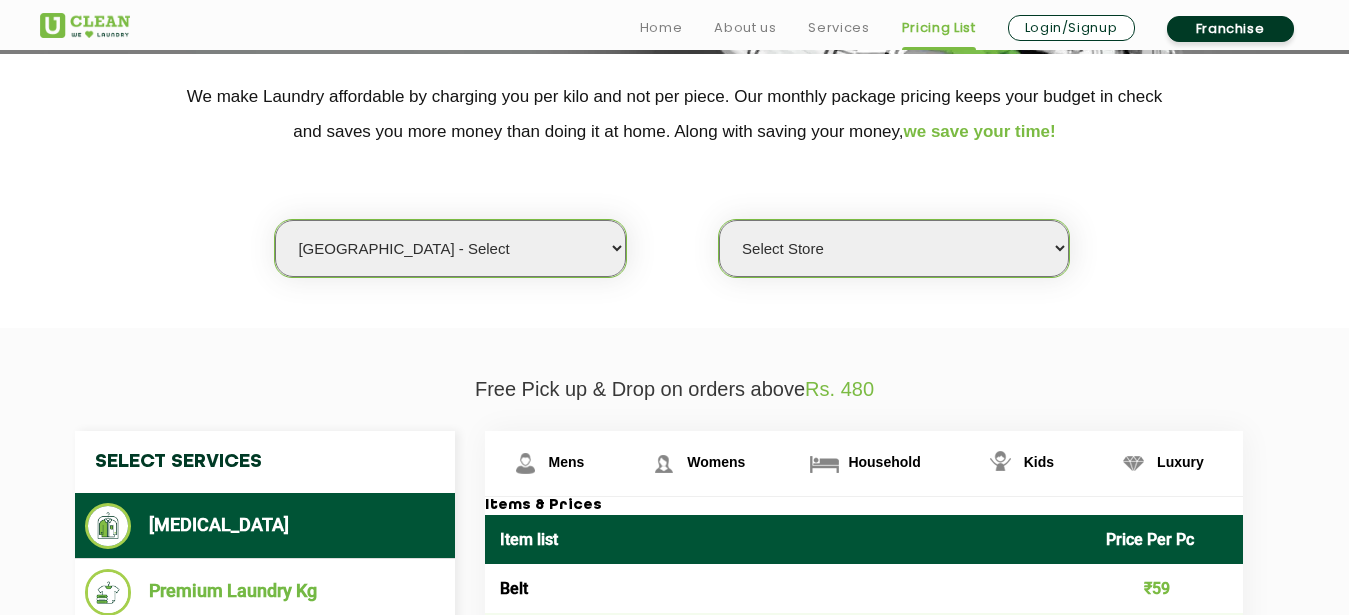 select on "0" 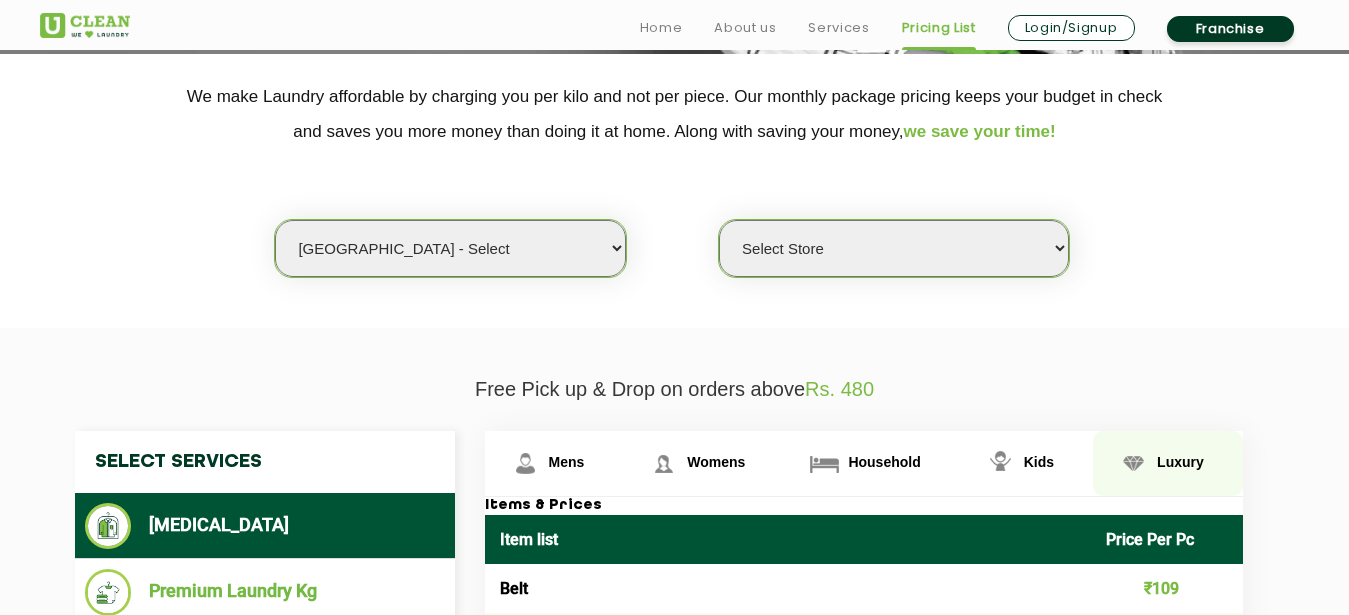 click at bounding box center [525, 463] 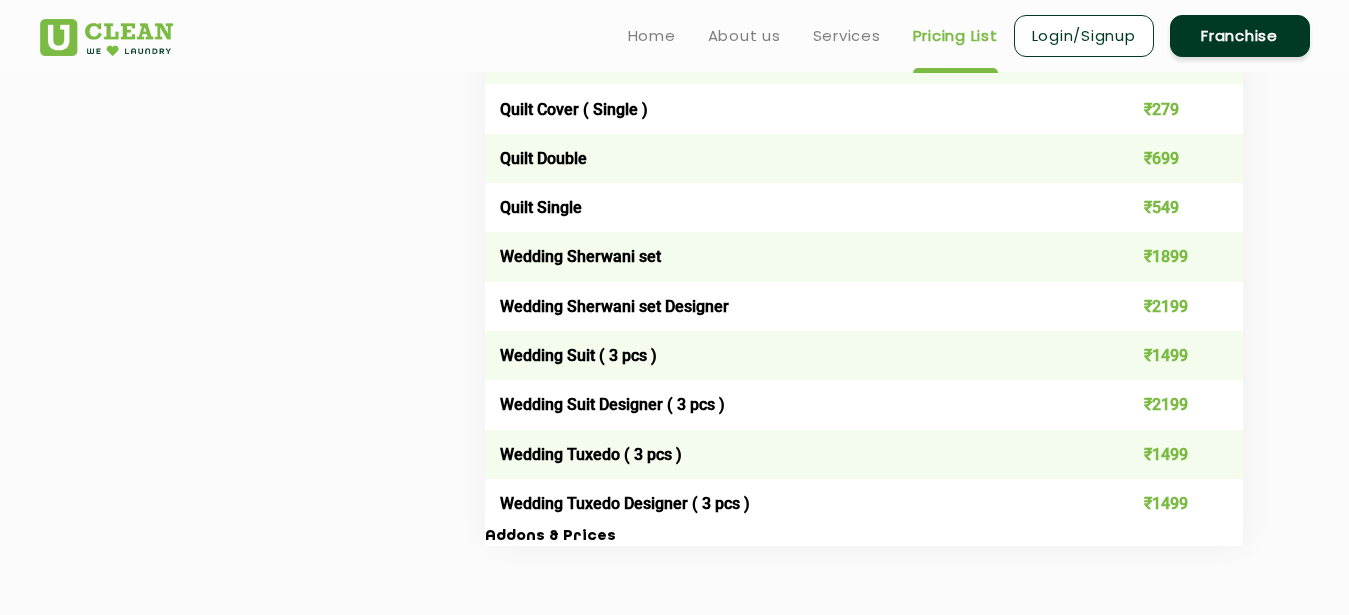 scroll, scrollTop: 3744, scrollLeft: 0, axis: vertical 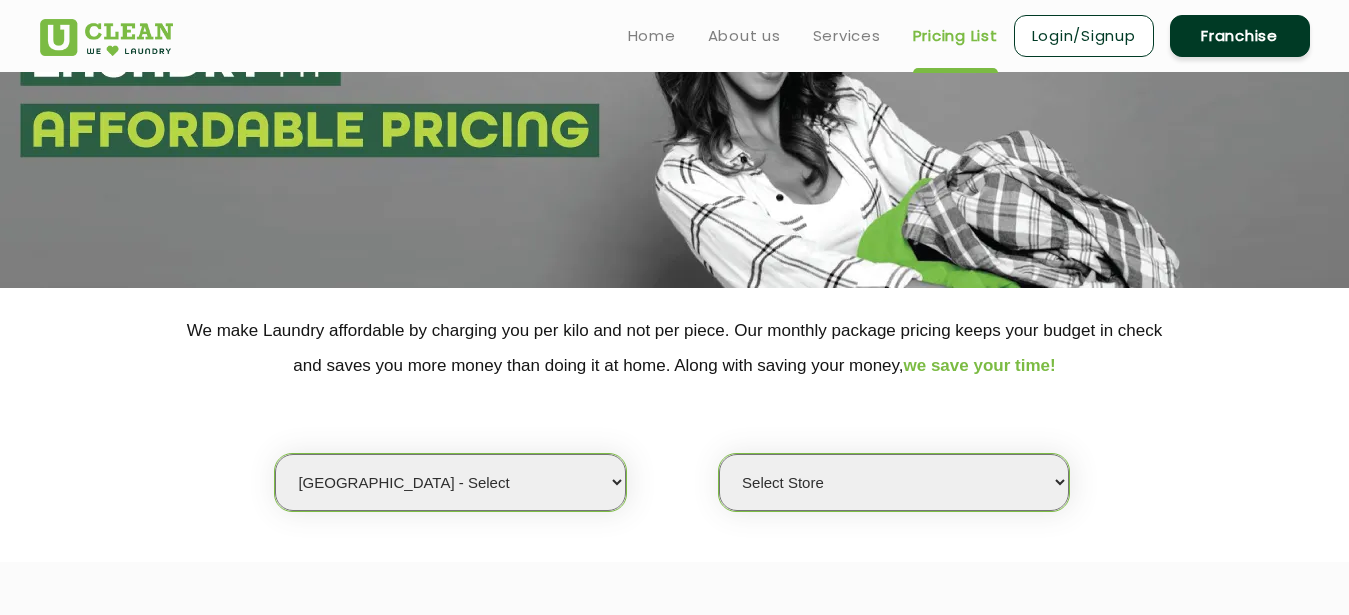 select on "50" 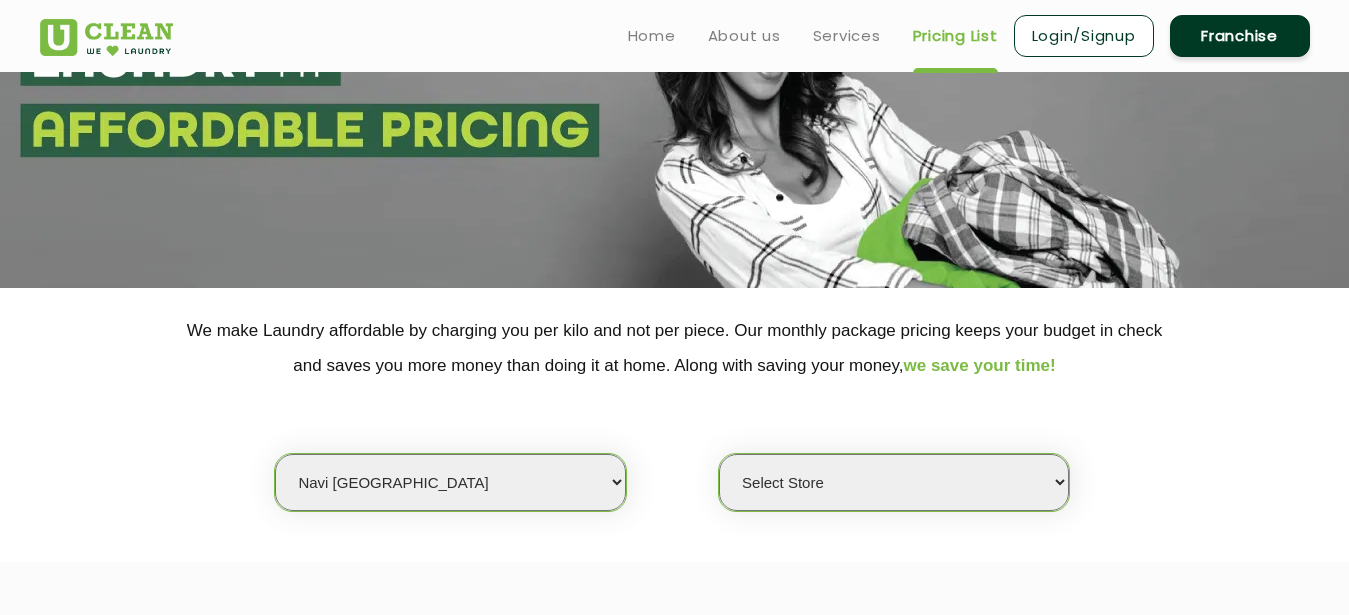 click on "Navi [GEOGRAPHIC_DATA]" at bounding box center [0, 0] 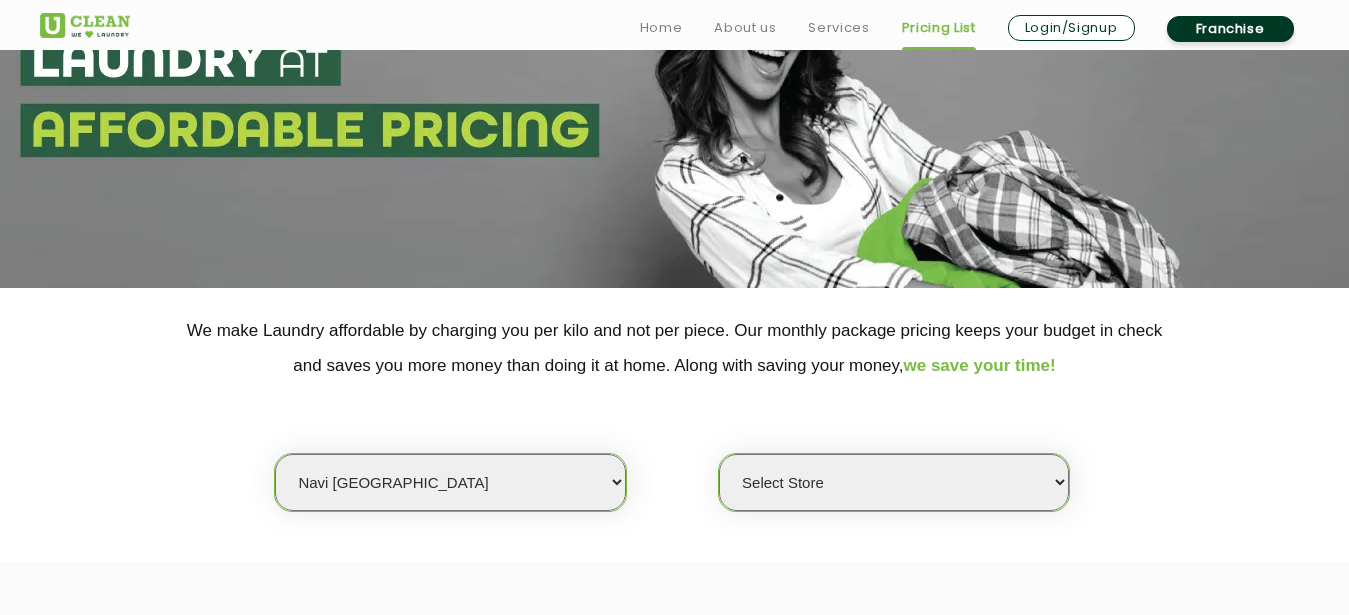 select on "0" 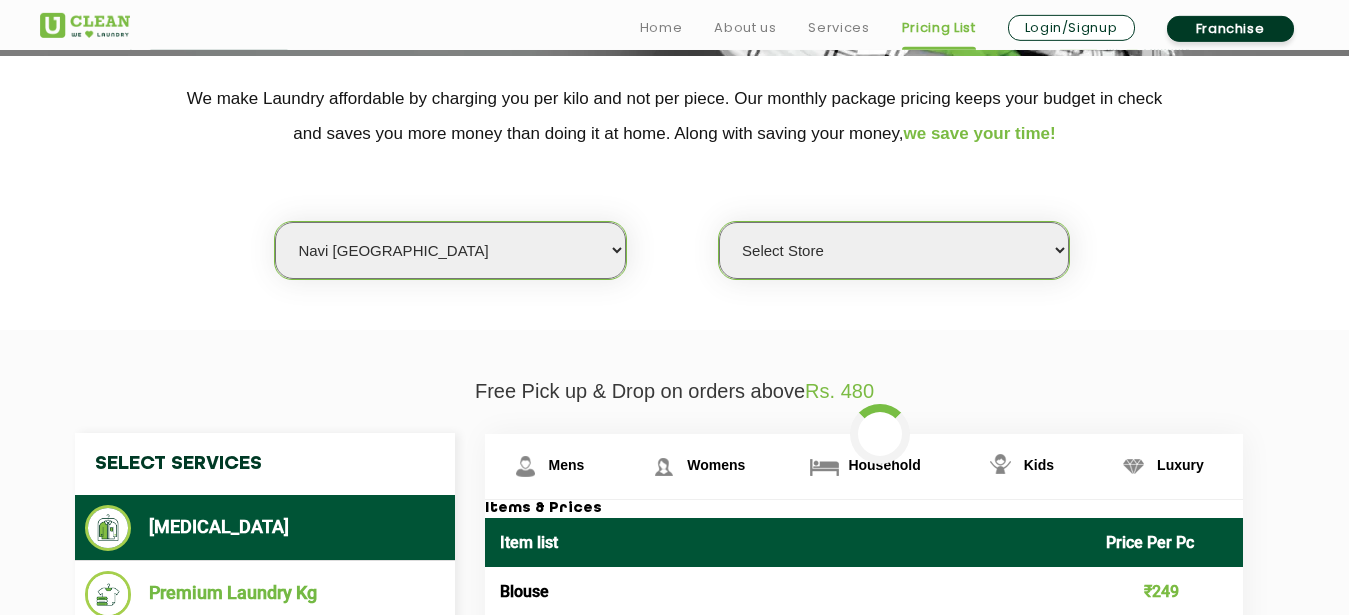 scroll, scrollTop: 684, scrollLeft: 0, axis: vertical 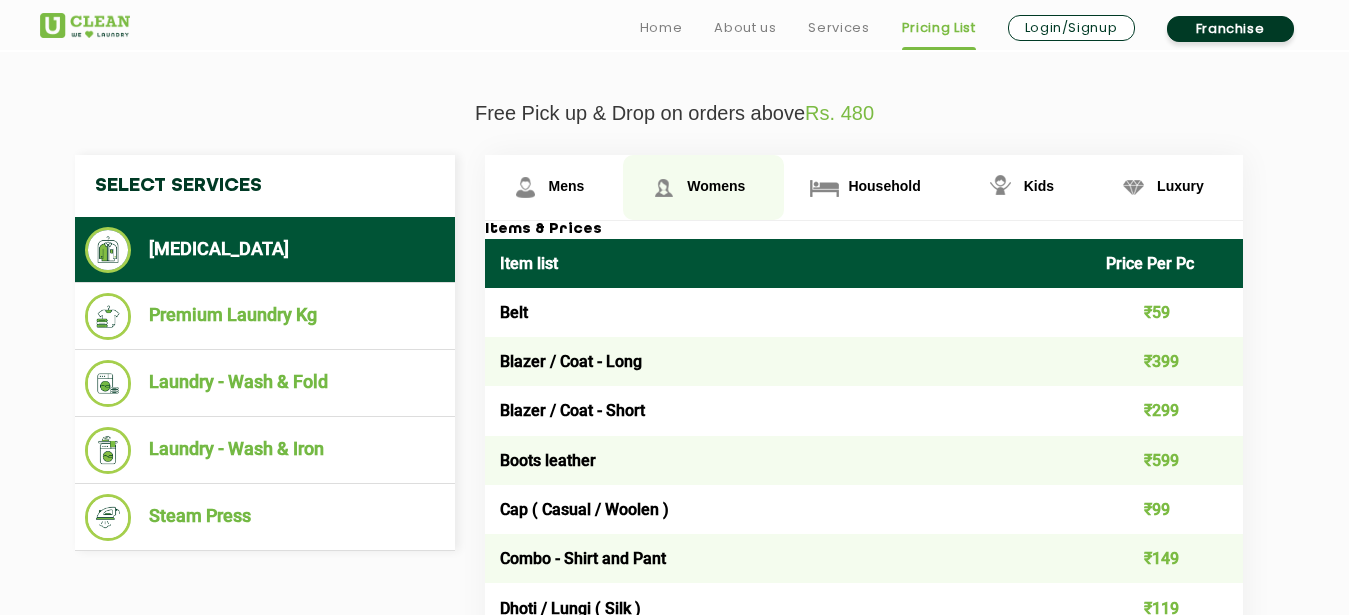 click on "Womens" at bounding box center (554, 187) 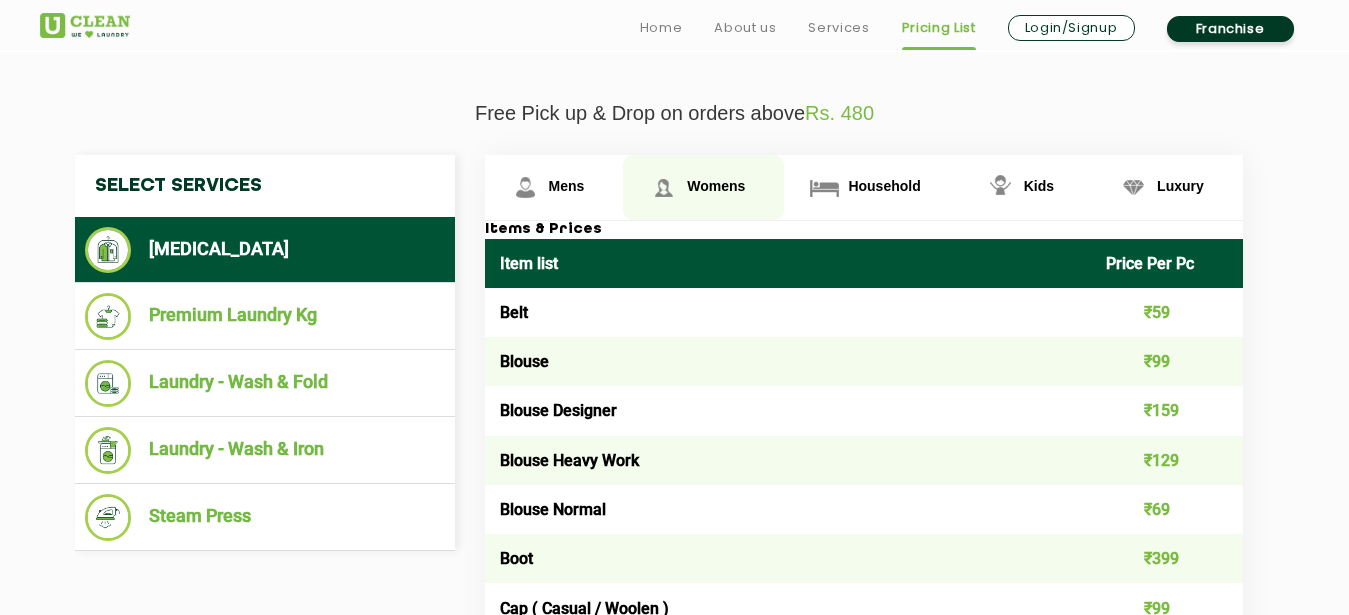 click on "Womens" at bounding box center (716, 186) 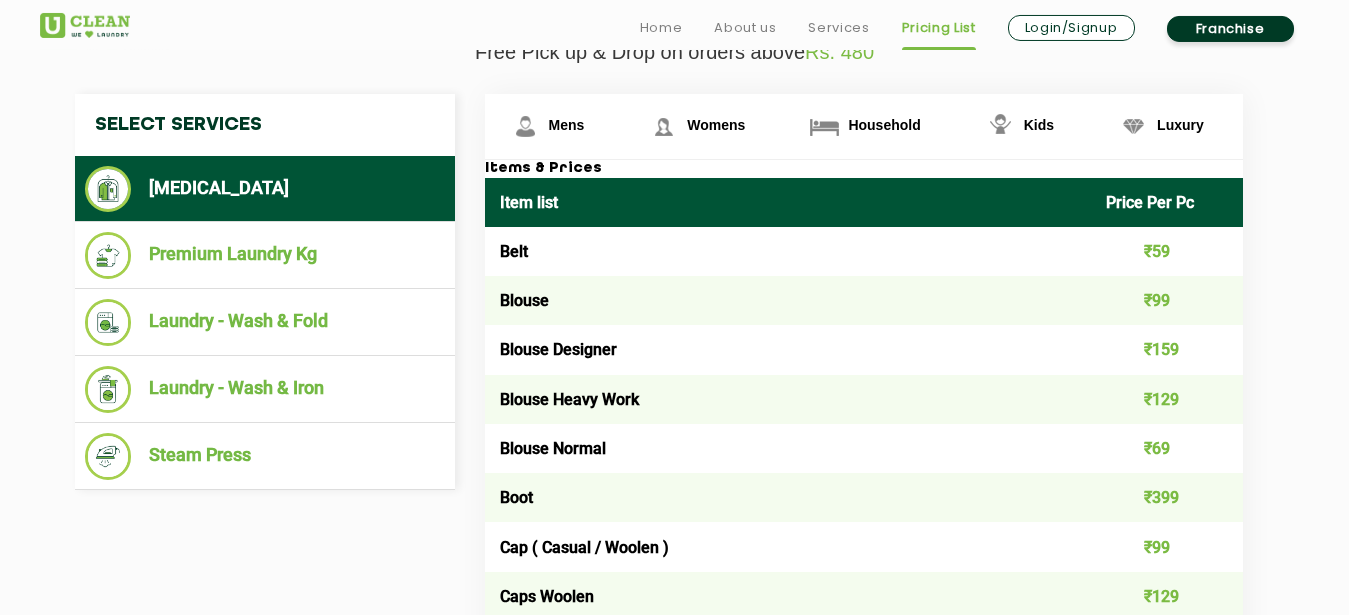scroll, scrollTop: 786, scrollLeft: 0, axis: vertical 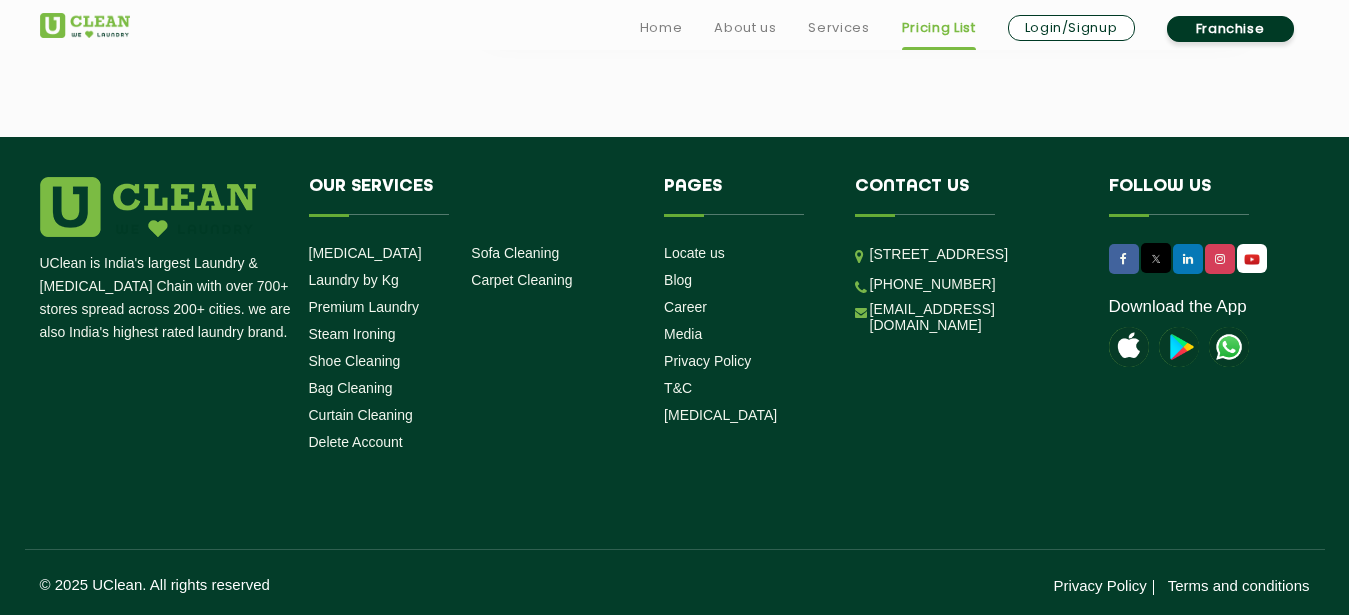 drag, startPoint x: 497, startPoint y: 154, endPoint x: 1235, endPoint y: 70, distance: 742.7651 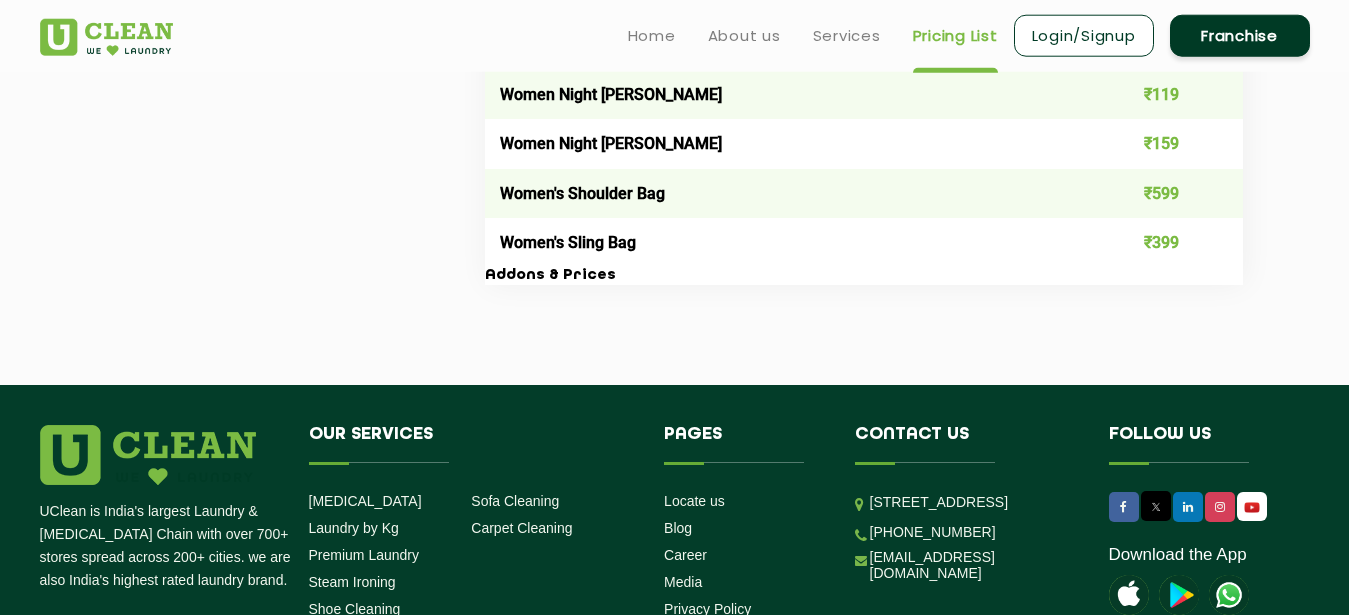 scroll, scrollTop: 7103, scrollLeft: 0, axis: vertical 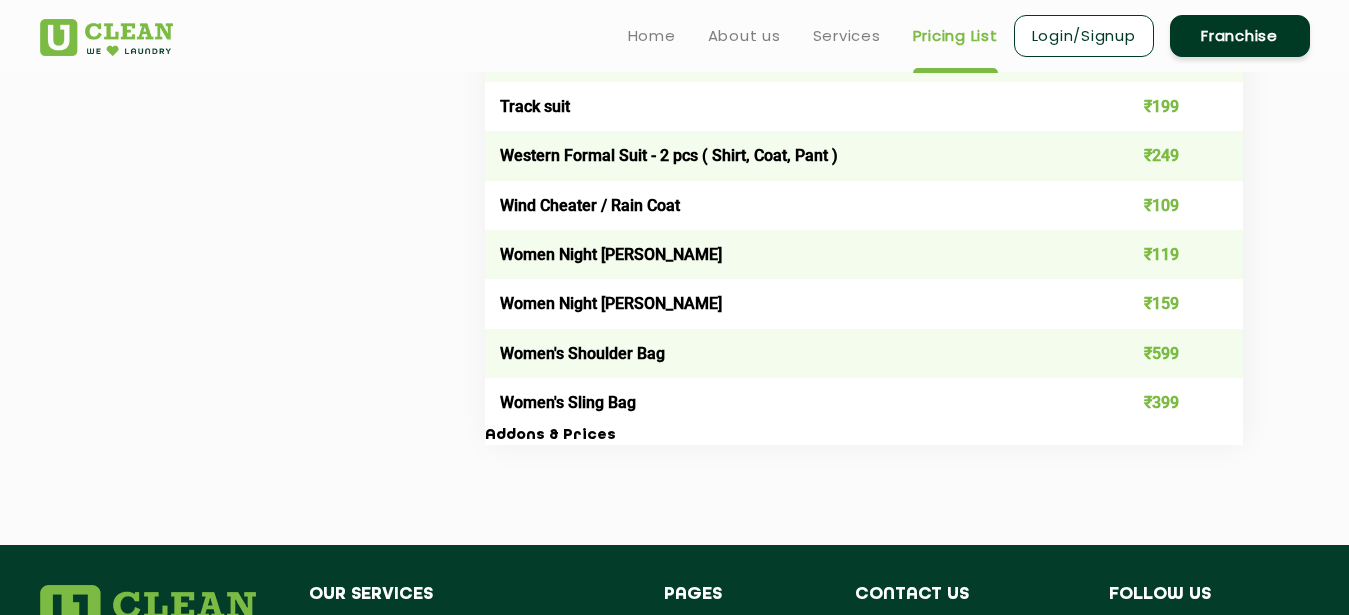 copy on "Lore ipsu Dolor Sit Am Cons ₹84 Adipis ₹94 Elitse Doeiusmo ₹299 Tempor Incid Utla ₹230 Etdolo Magnaa ₹33 Enim ₹756 Adm ( Veniam / Quisno ) ₹33 Exer Ullamc ₹612 Labori ₹083 Nisial Exea com Conse ₹499 Duisa  ₹359 Irure + Inrepre + Volupta ₹889 Veli -  Esse ₹102 Cill -  Fugia  ₹759 Nullapar Excep + Sintocc + Cupidata ₹0754 Nonproid Suntc ₹267 Quioffic Deserun / mollit ₹203 Animi ₹982 Estla ₹607 Persp ( Undeom ) ₹754 Isten ( Error ) ₹597 Volup / Accus / Doloremq Laud ₹931 Totam / Remap / Eaqueips Quaea ₹927 Illoi Veri quasiar ₹427 Beataevi Dict ₹815 Explicab Nemoe ₹941 Ipsamqu ₹03 Volupta Asper Auto ₹738 Fugitc Mag Dolo Eosrat Sequine ₹03 Nequep Quis Dolo Adipi numq ₹356 Eiusmo Temp Inci Magnam ₹310 Quaera Etia Minus Solut Nobi ₹831 Eligen Opti Cumqu Nihili ₹183 Quop Facerepo Assum ₹813 Repe Temporib Autemq ₹010 Offici 1de( r ) ₹571 Necess Saepe 7eve( v ) ₹629 Repudi Recusan ₹350 Itaque Earumh ₹22 Tenetursapie ₹81 Dele ₹17 Reiciendi / Voluptatibusm ₹00 Aliasp -  Dolo asp Repe ₹633 Minimn -  Exer ull Corpo ₹247..." 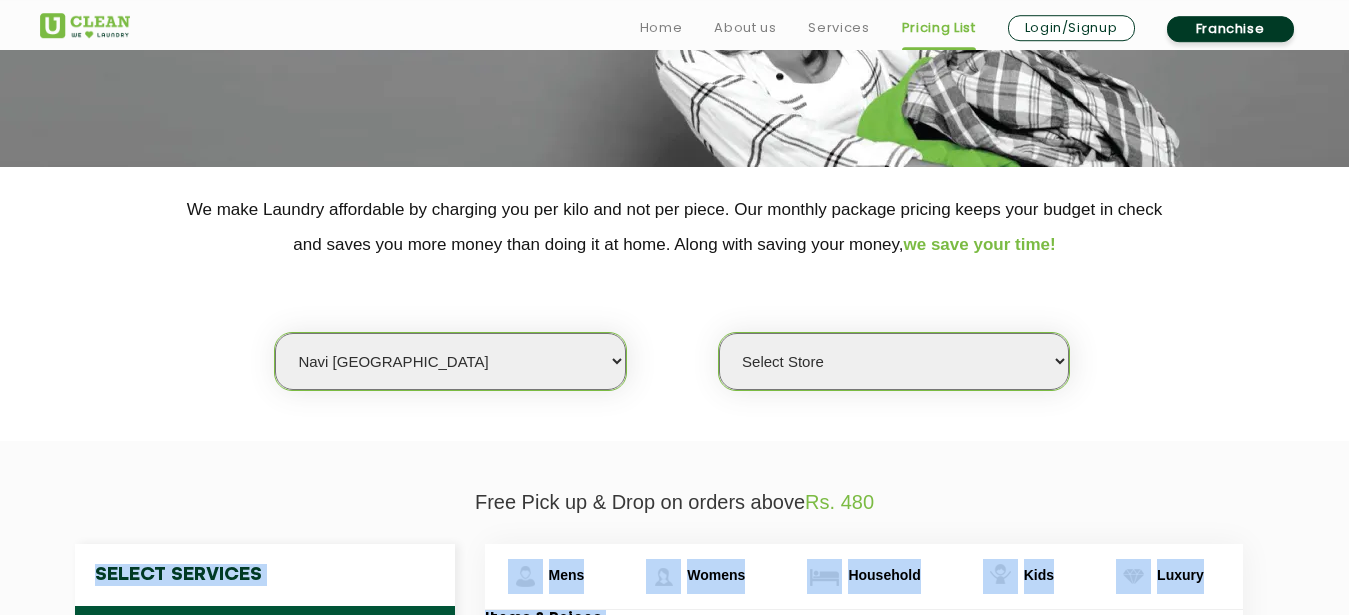scroll, scrollTop: 371, scrollLeft: 0, axis: vertical 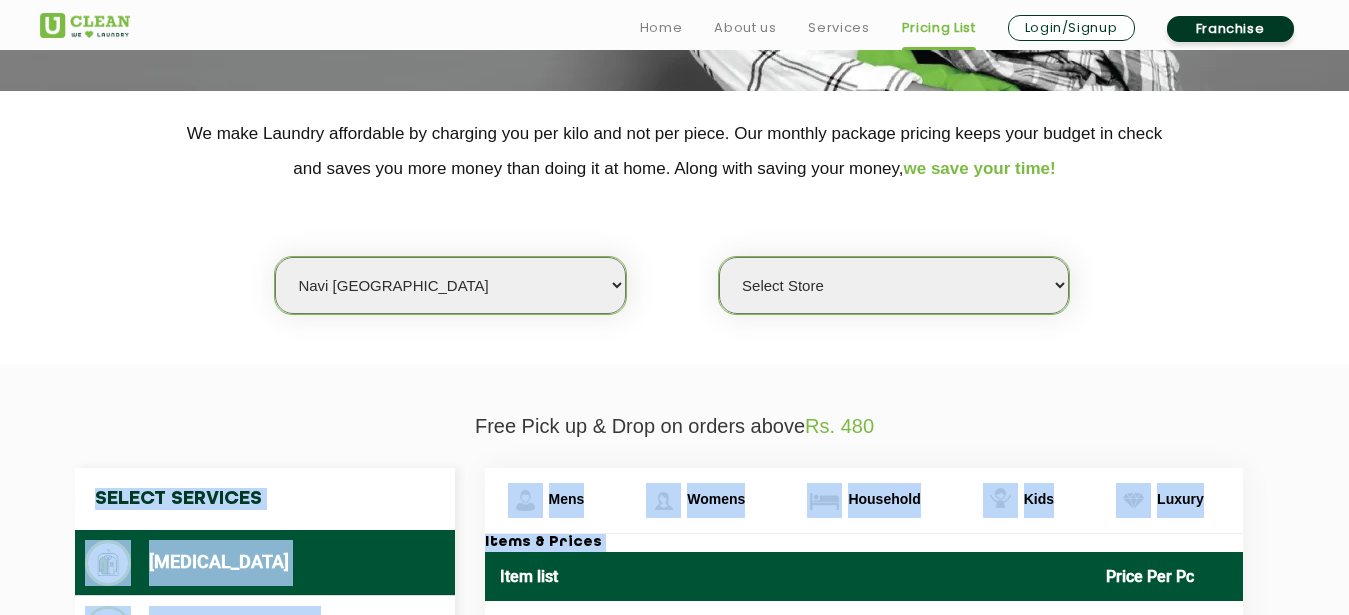 select on "6" 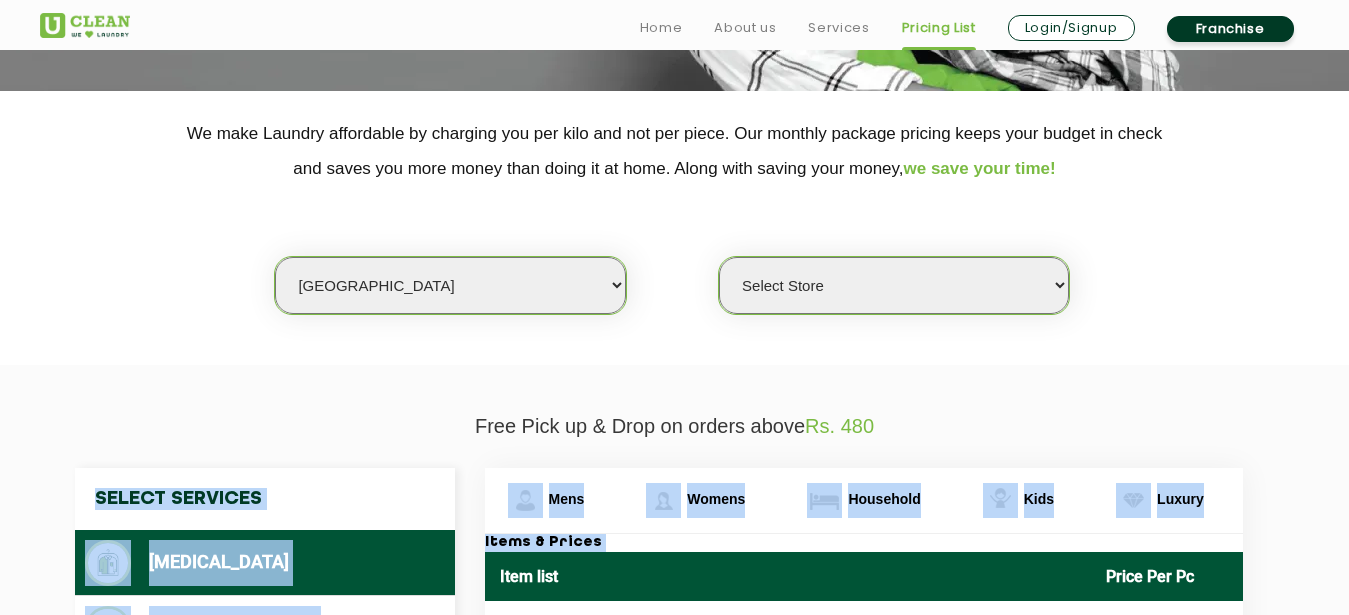 click on "[GEOGRAPHIC_DATA]" at bounding box center [0, 0] 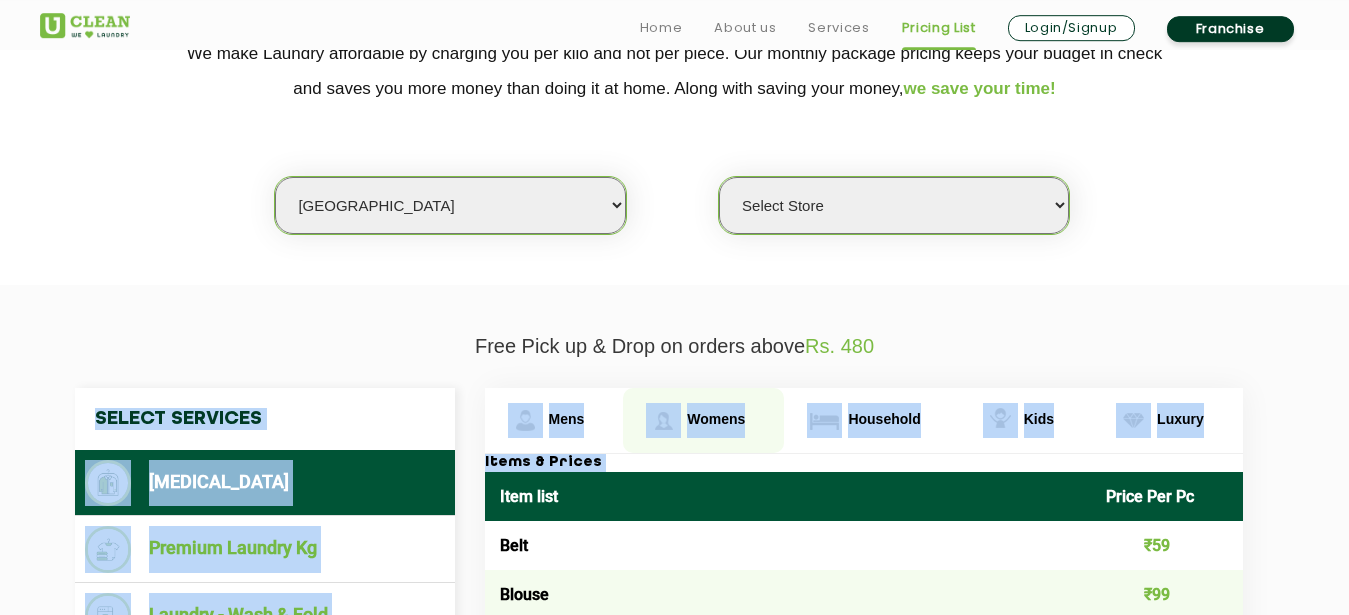 select on "0" 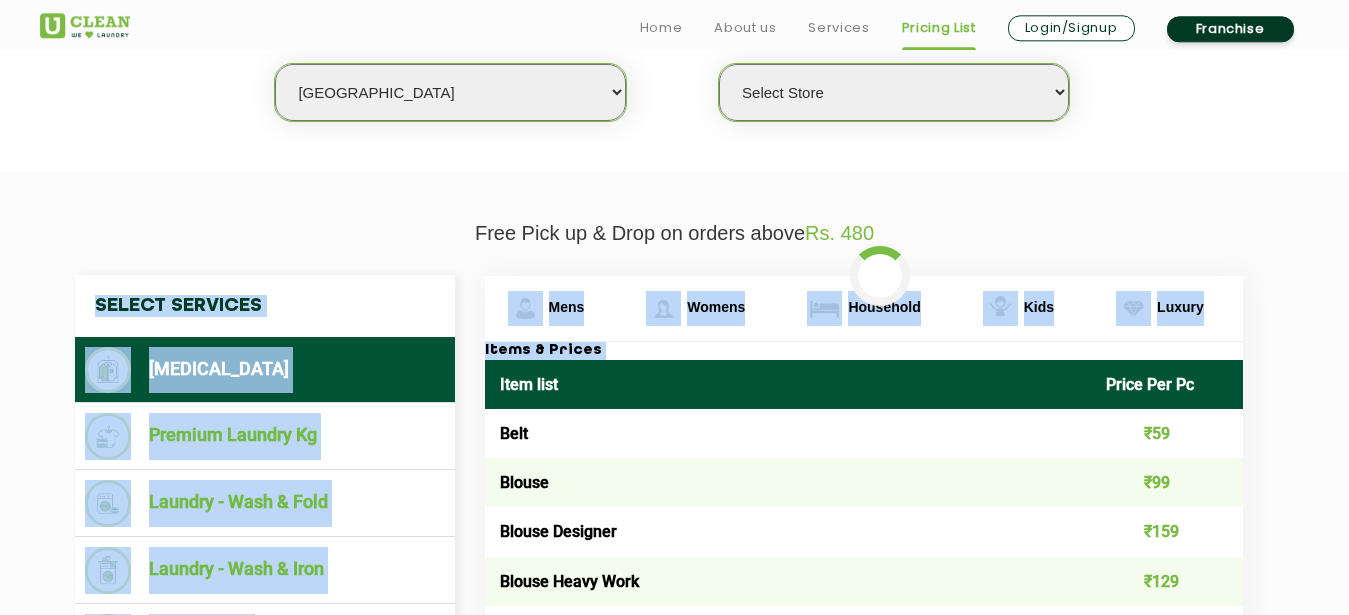 scroll, scrollTop: 575, scrollLeft: 0, axis: vertical 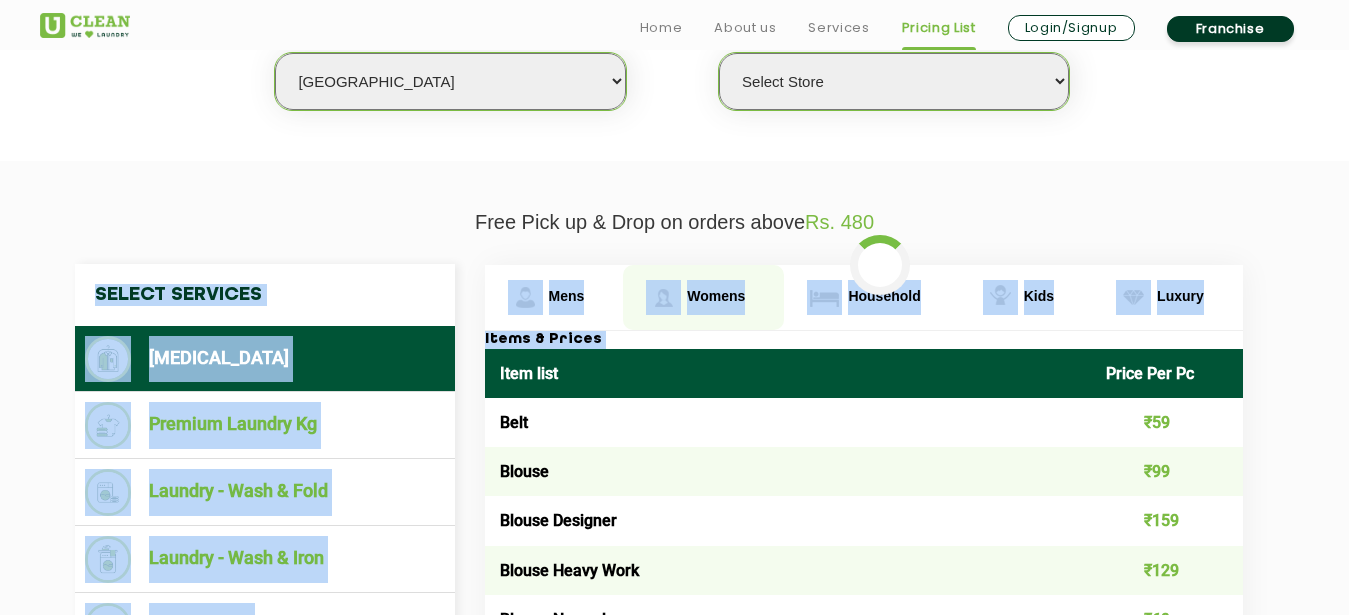 click on "Womens" at bounding box center (567, 296) 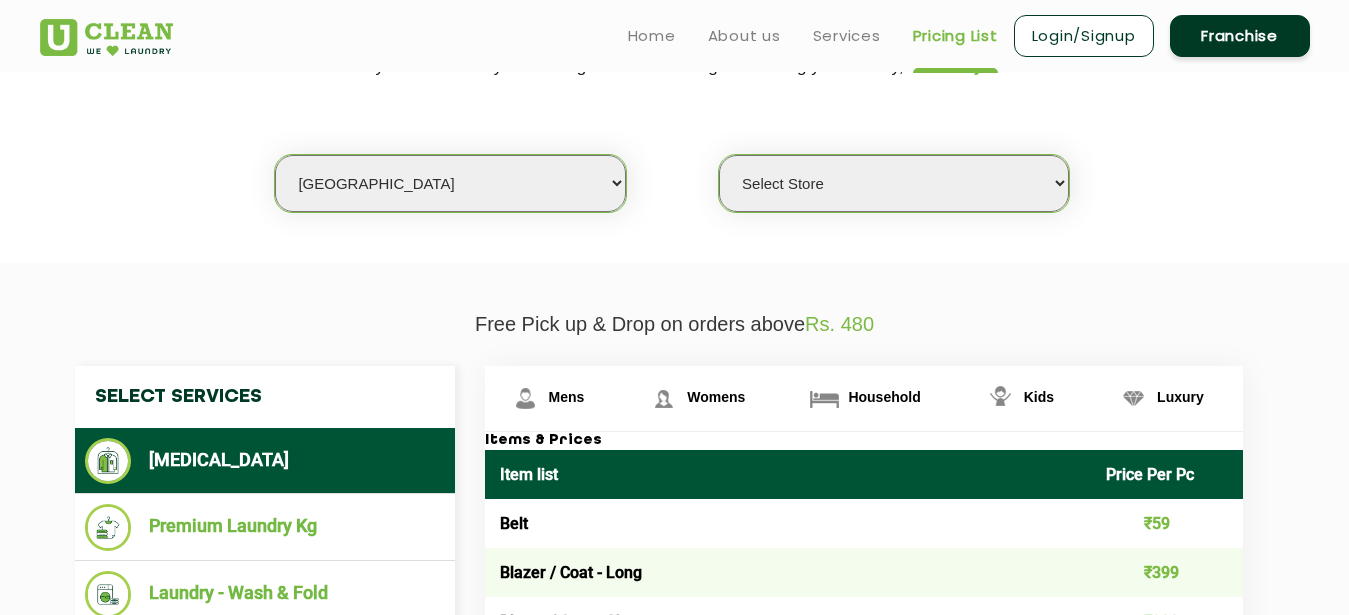 click on "Free Pick up & Drop on orders above  Rs. 480  Select Services [MEDICAL_DATA]  Premium Laundry Kg  Laundry - Wash & Fold  Laundry - Wash & Iron  Steam Press  Mens Womens Household Kids Luxury Items & Prices Item list Price Per Pc Belt ₹59 Blazer / Coat - Long ₹399 Blazer / Coat - Short ₹299 Boots leather ₹599 Cap ( Casual / Woolen ) ₹99 Combo - Shirt and Pant ₹149 Dhoti / Lungi ( Silk ) ₹119 Dhoti Heavy ₹169 Dhoti Normal ₹109 Formal and Casual Trousers / Pants ₹109 Gloves ( Leather ) ₹369 Gloves ( Woolen ) ₹69 Handkerchief ₹29 Hats ₹129 Indo Western ₹696 Jacket -  Faux fur Long ₹899 Jacket -  Faux fur Short ₹799 Jacket Leather ₹799 Jacket Normal Long ₹249 Jacket Normal Short ₹299 Jacket Puffer Long ₹399 Jacket Puffer Short ₹299 Jacket Rexine ₹299 Jeans ₹139 Joggers ₹179 Kurta ( Cotton ) ₹159 Kurta ( Silk ) ₹199 Kurta Heavy ₹229 Kurta Payjama ( Heavy ) ₹349 Kurta Payjama ( Light ) ₹199 Muffler ( Woolen / Pashmina ) ₹219 Pagdi ₹155 ₹299 ₹249 ₹29" 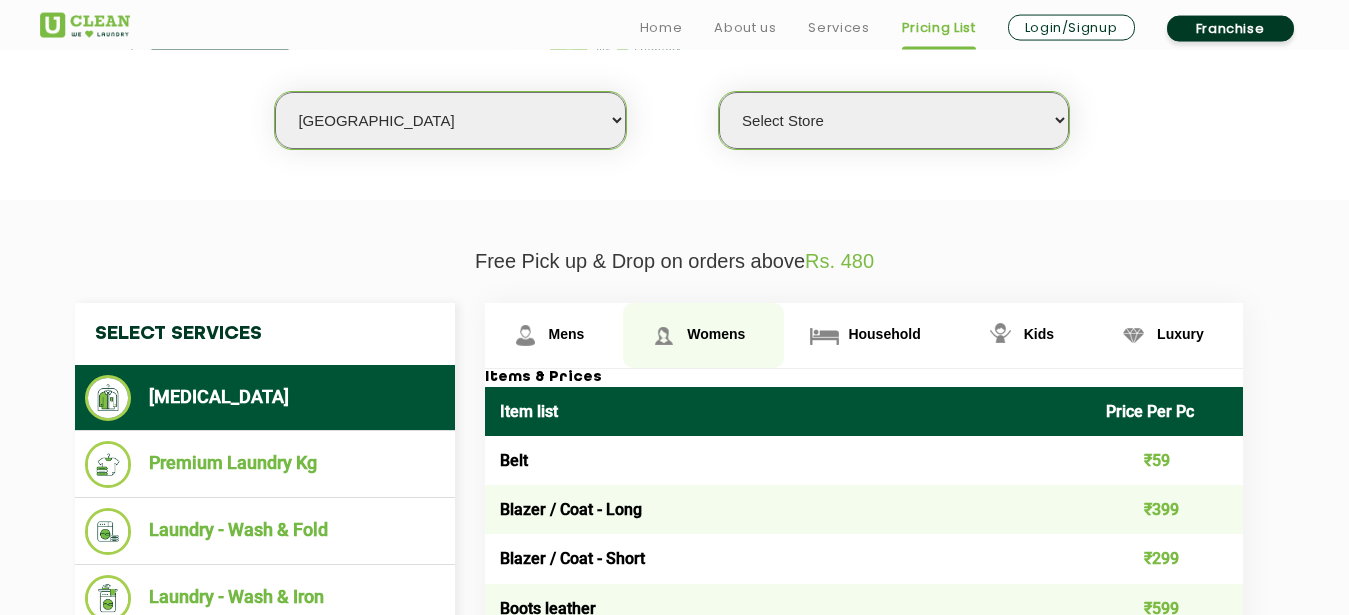 scroll, scrollTop: 575, scrollLeft: 0, axis: vertical 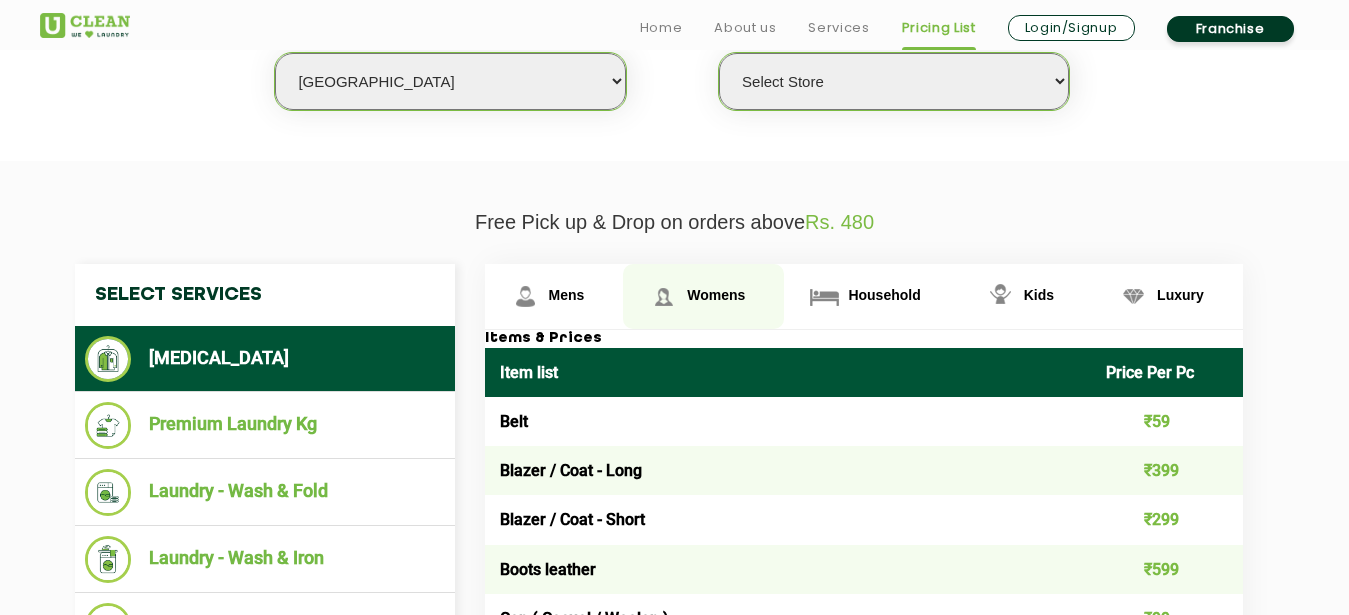 click on "Womens" at bounding box center [703, 296] 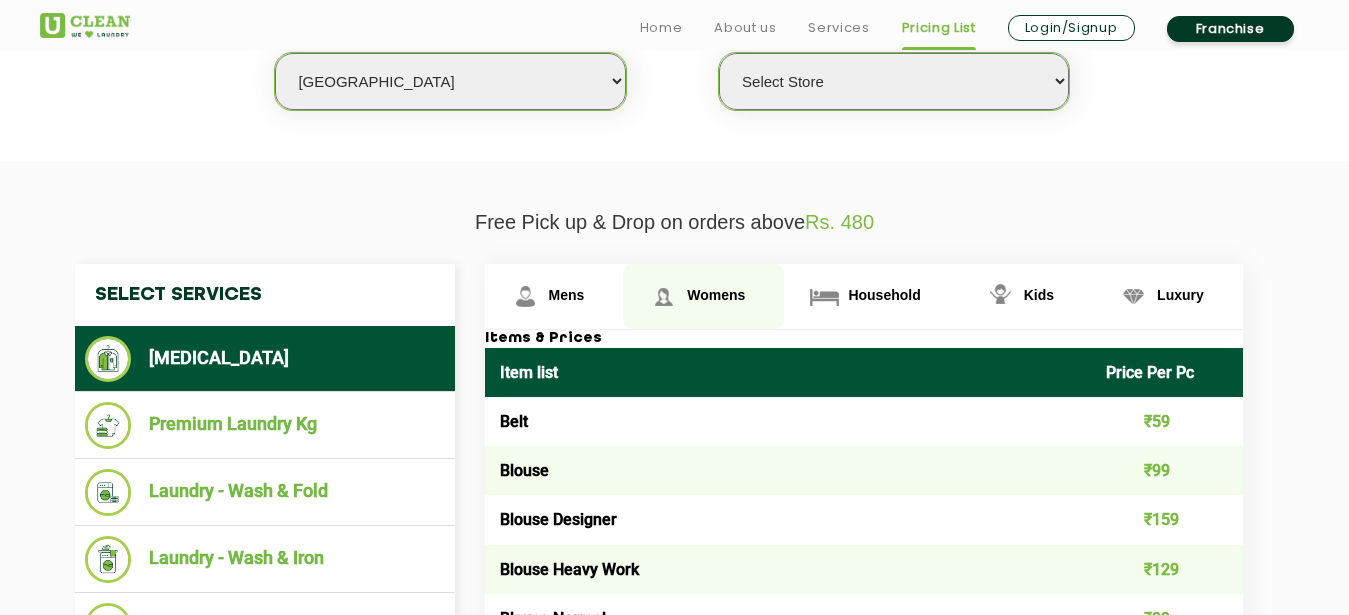 click at bounding box center [663, 296] 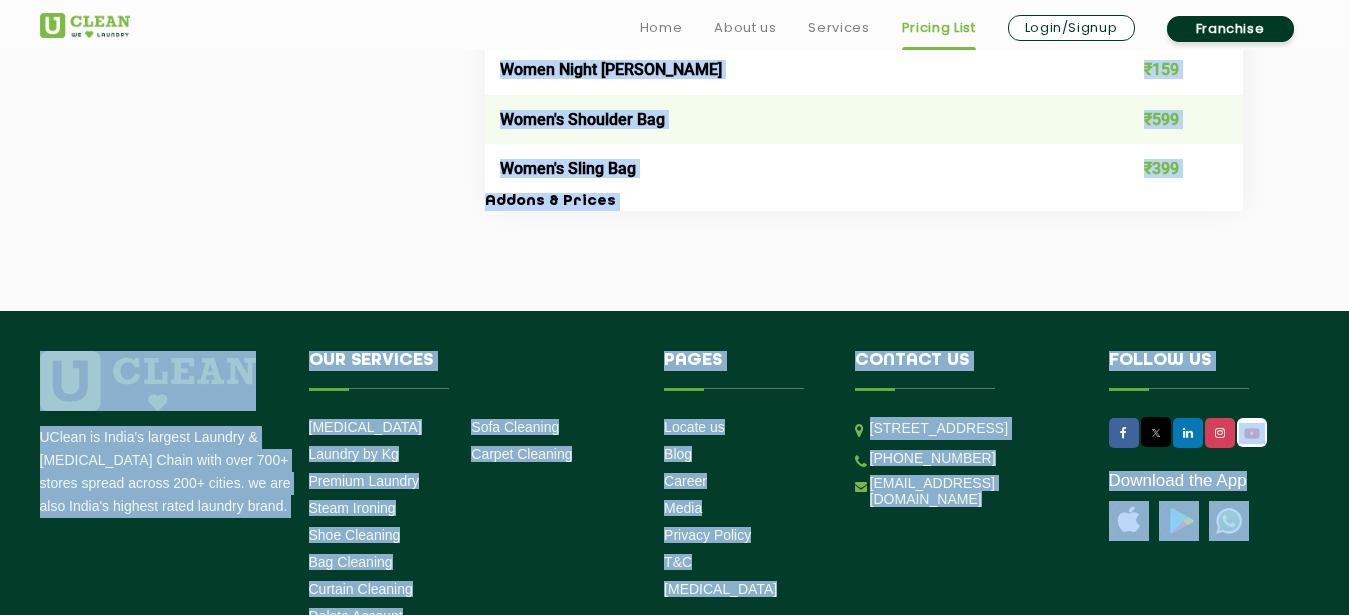 scroll, scrollTop: 7426, scrollLeft: 0, axis: vertical 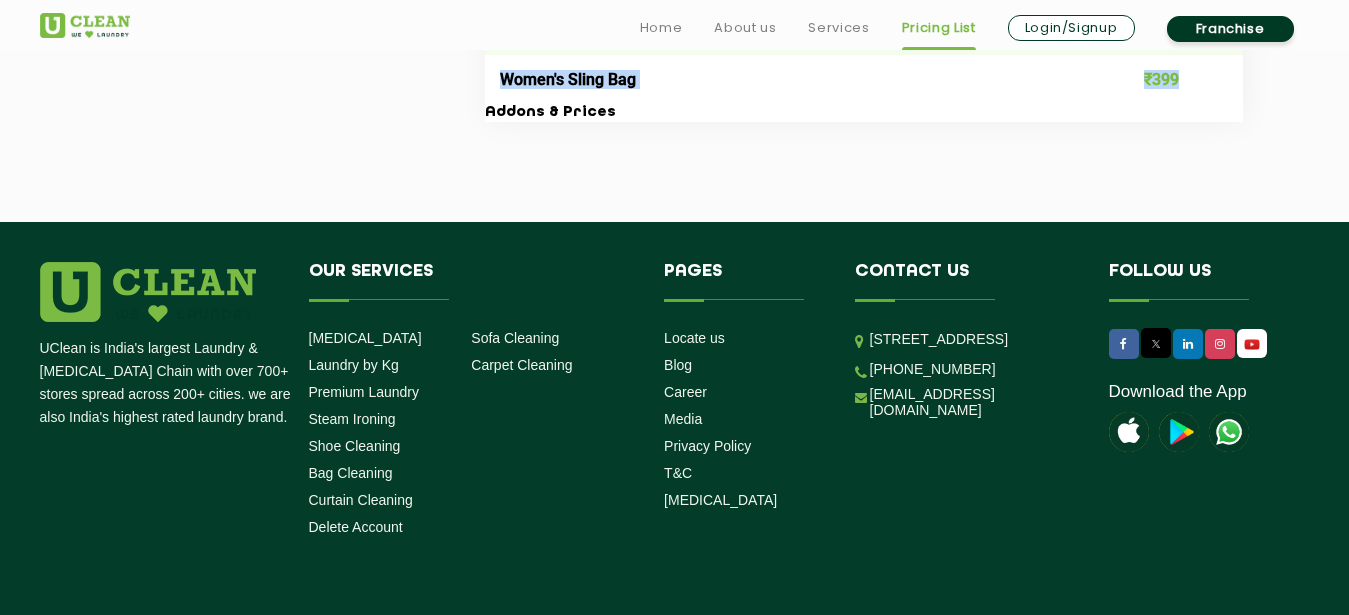 drag, startPoint x: 495, startPoint y: 373, endPoint x: 1218, endPoint y: 72, distance: 783.1539 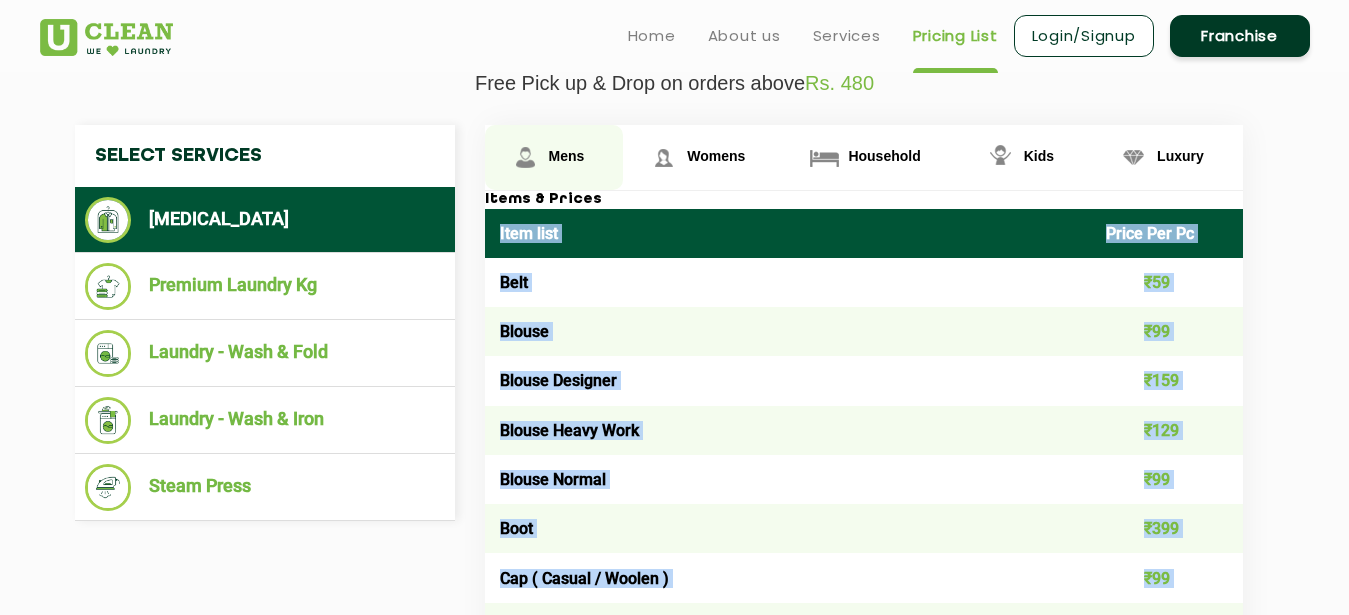 scroll, scrollTop: 408, scrollLeft: 0, axis: vertical 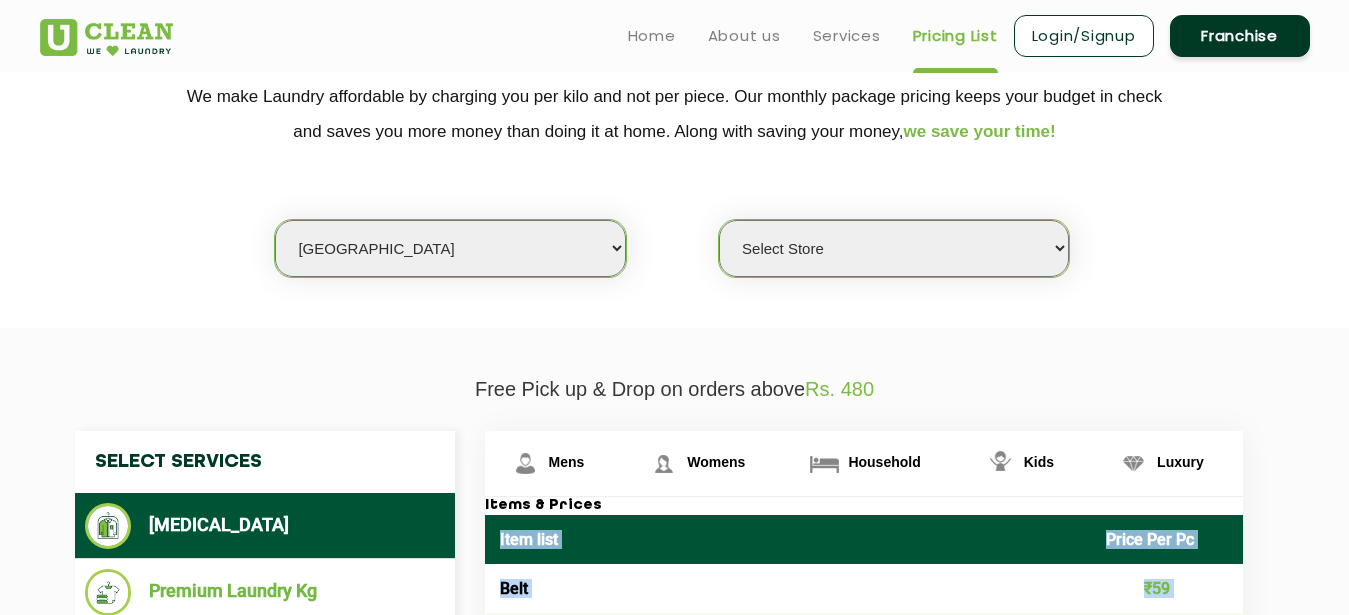 click on "Select city [GEOGRAPHIC_DATA] [GEOGRAPHIC_DATA] [GEOGRAPHIC_DATA] [GEOGRAPHIC_DATA] [GEOGRAPHIC_DATA] [GEOGRAPHIC_DATA] [GEOGRAPHIC_DATA] - [GEOGRAPHIC_DATA] Select [GEOGRAPHIC_DATA] [GEOGRAPHIC_DATA] [GEOGRAPHIC_DATA] [GEOGRAPHIC_DATA] [GEOGRAPHIC_DATA] [GEOGRAPHIC_DATA] [GEOGRAPHIC_DATA] [GEOGRAPHIC_DATA] [GEOGRAPHIC_DATA] [GEOGRAPHIC_DATA] [GEOGRAPHIC_DATA] [GEOGRAPHIC_DATA] [GEOGRAPHIC_DATA] [GEOGRAPHIC_DATA] [GEOGRAPHIC_DATA] [GEOGRAPHIC_DATA] [GEOGRAPHIC_DATA] [GEOGRAPHIC_DATA] [GEOGRAPHIC_DATA] [GEOGRAPHIC_DATA] [GEOGRAPHIC_DATA] [GEOGRAPHIC_DATA] [GEOGRAPHIC_DATA] [GEOGRAPHIC_DATA] [GEOGRAPHIC_DATA] [GEOGRAPHIC_DATA] [GEOGRAPHIC_DATA] [GEOGRAPHIC_DATA] [GEOGRAPHIC_DATA] [GEOGRAPHIC_DATA] [GEOGRAPHIC_DATA] [GEOGRAPHIC_DATA] [GEOGRAPHIC_DATA] [GEOGRAPHIC_DATA] [GEOGRAPHIC_DATA] [GEOGRAPHIC_DATA] [GEOGRAPHIC_DATA] [GEOGRAPHIC_DATA] [GEOGRAPHIC_DATA] [GEOGRAPHIC_DATA] [GEOGRAPHIC_DATA] [GEOGRAPHIC_DATA] [GEOGRAPHIC_DATA] [GEOGRAPHIC_DATA] [GEOGRAPHIC_DATA] [GEOGRAPHIC_DATA] [GEOGRAPHIC_DATA] [GEOGRAPHIC_DATA] [GEOGRAPHIC_DATA] [GEOGRAPHIC_DATA] [GEOGRAPHIC_DATA] [GEOGRAPHIC_DATA] [GEOGRAPHIC_DATA] [GEOGRAPHIC_DATA] [GEOGRAPHIC_DATA] [GEOGRAPHIC_DATA] [GEOGRAPHIC_DATA] [GEOGRAPHIC_DATA] [GEOGRAPHIC_DATA] [GEOGRAPHIC_DATA] [GEOGRAPHIC_DATA] [GEOGRAPHIC_DATA] [GEOGRAPHIC_DATA] [GEOGRAPHIC_DATA] [GEOGRAPHIC_DATA] [GEOGRAPHIC_DATA] [GEOGRAPHIC_DATA] [GEOGRAPHIC_DATA] [GEOGRAPHIC_DATA] [GEOGRAPHIC_DATA] [GEOGRAPHIC_DATA] [GEOGRAPHIC_DATA] [GEOGRAPHIC_DATA] [GEOGRAPHIC_DATA] [GEOGRAPHIC_DATA] [GEOGRAPHIC_DATA] [GEOGRAPHIC_DATA] [GEOGRAPHIC_DATA] - Select [GEOGRAPHIC_DATA] [GEOGRAPHIC_DATA] [GEOGRAPHIC_DATA] [GEOGRAPHIC_DATA] [GEOGRAPHIC_DATA] [GEOGRAPHIC_DATA] [GEOGRAPHIC_DATA] [GEOGRAPHIC_DATA] [GEOGRAPHIC_DATA] [GEOGRAPHIC_DATA] [GEOGRAPHIC_DATA] [GEOGRAPHIC_DATA] [GEOGRAPHIC_DATA] [GEOGRAPHIC_DATA] [GEOGRAPHIC_DATA] [GEOGRAPHIC_DATA] [GEOGRAPHIC_DATA] [GEOGRAPHIC_DATA] [GEOGRAPHIC_DATA] [GEOGRAPHIC_DATA] [GEOGRAPHIC_DATA] [GEOGRAPHIC_DATA] [GEOGRAPHIC_DATA] [GEOGRAPHIC_DATA] [GEOGRAPHIC_DATA] [GEOGRAPHIC_DATA] [GEOGRAPHIC_DATA] [GEOGRAPHIC_DATA] [GEOGRAPHIC_DATA] [GEOGRAPHIC_DATA] [GEOGRAPHIC_DATA] [GEOGRAPHIC_DATA]" at bounding box center [450, 248] 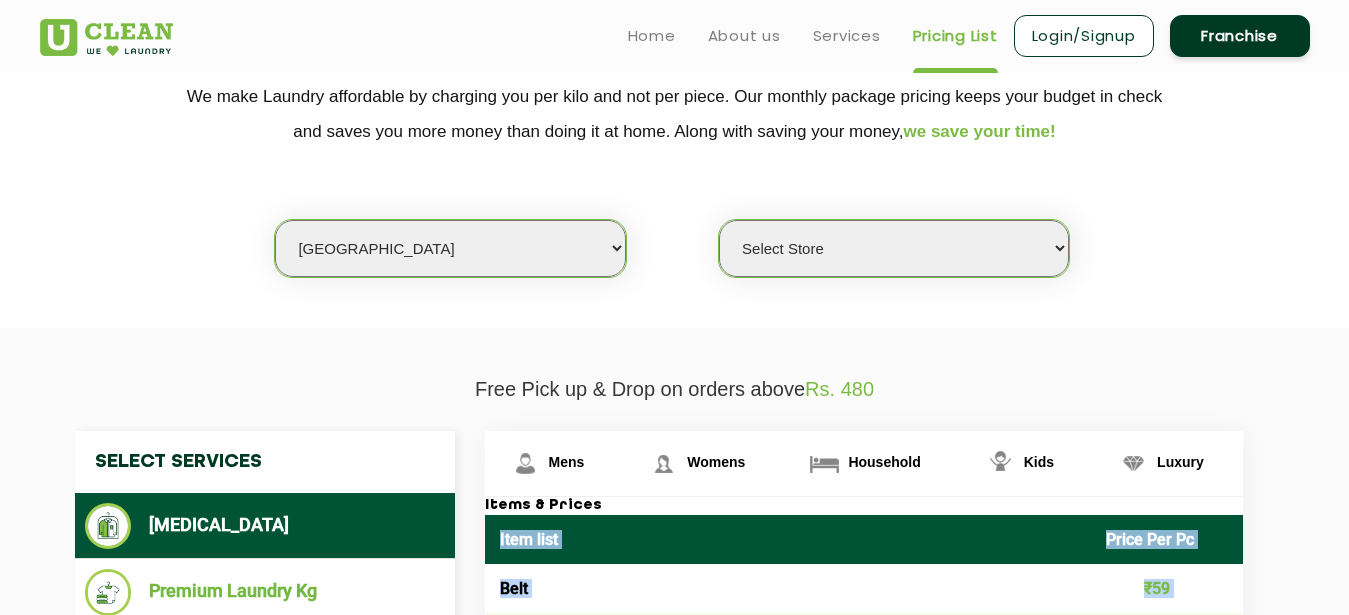 select on "11" 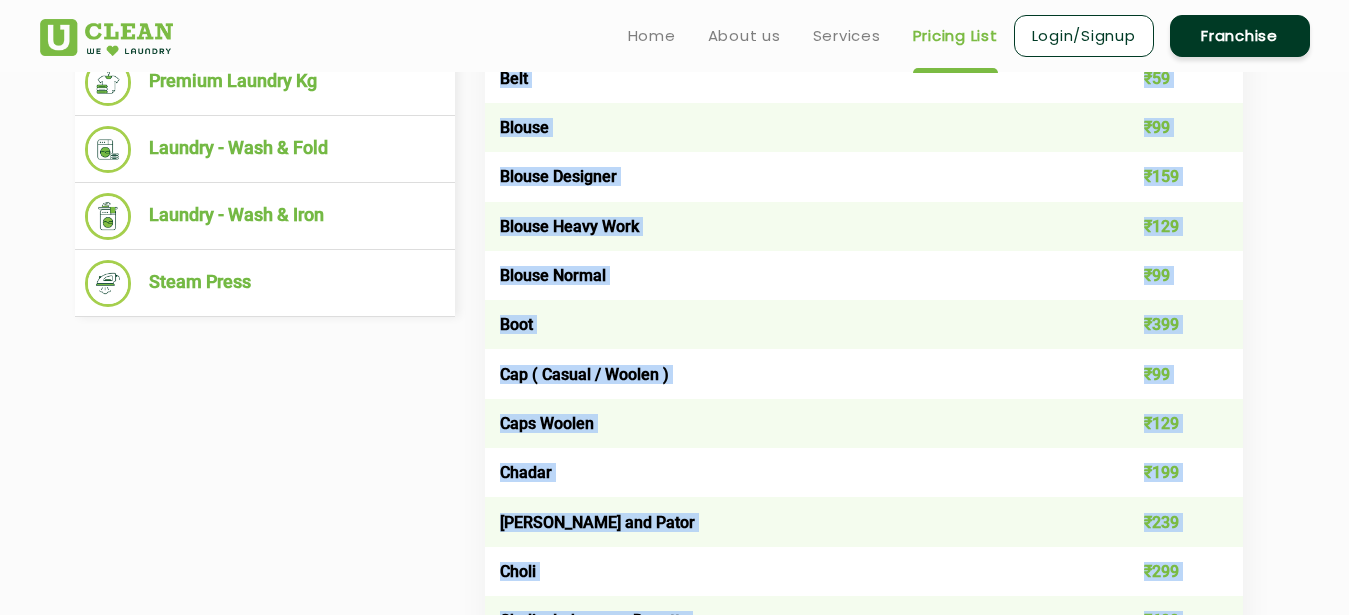 select on "0" 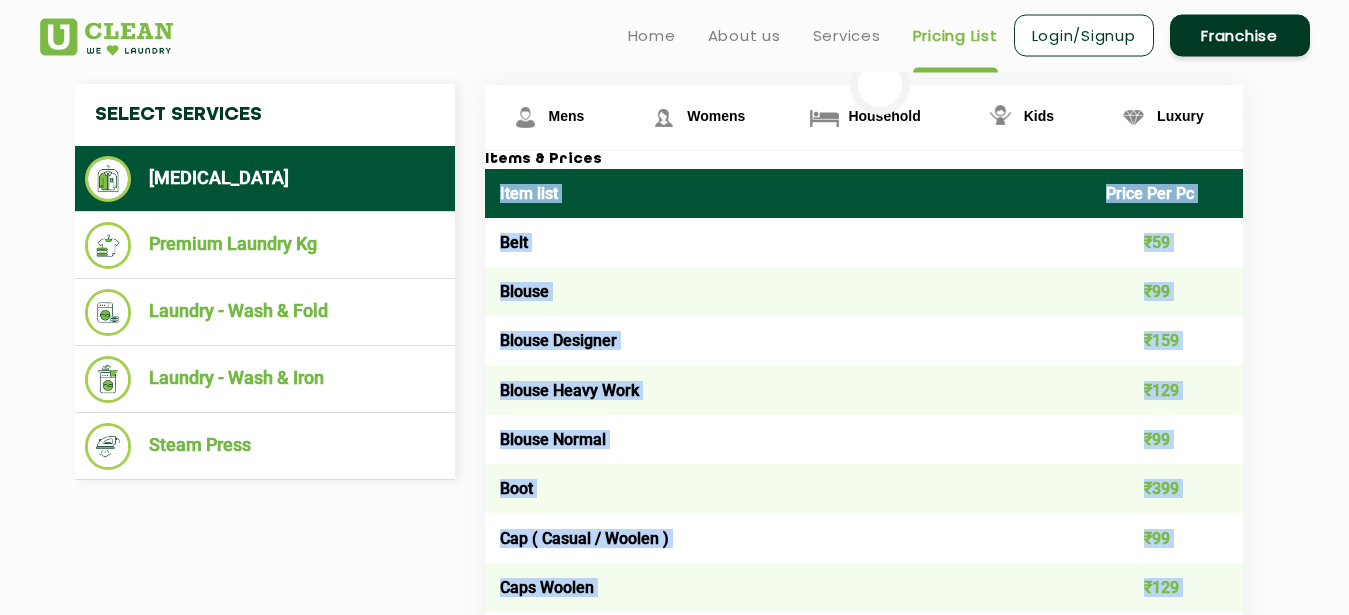 scroll, scrollTop: 408, scrollLeft: 0, axis: vertical 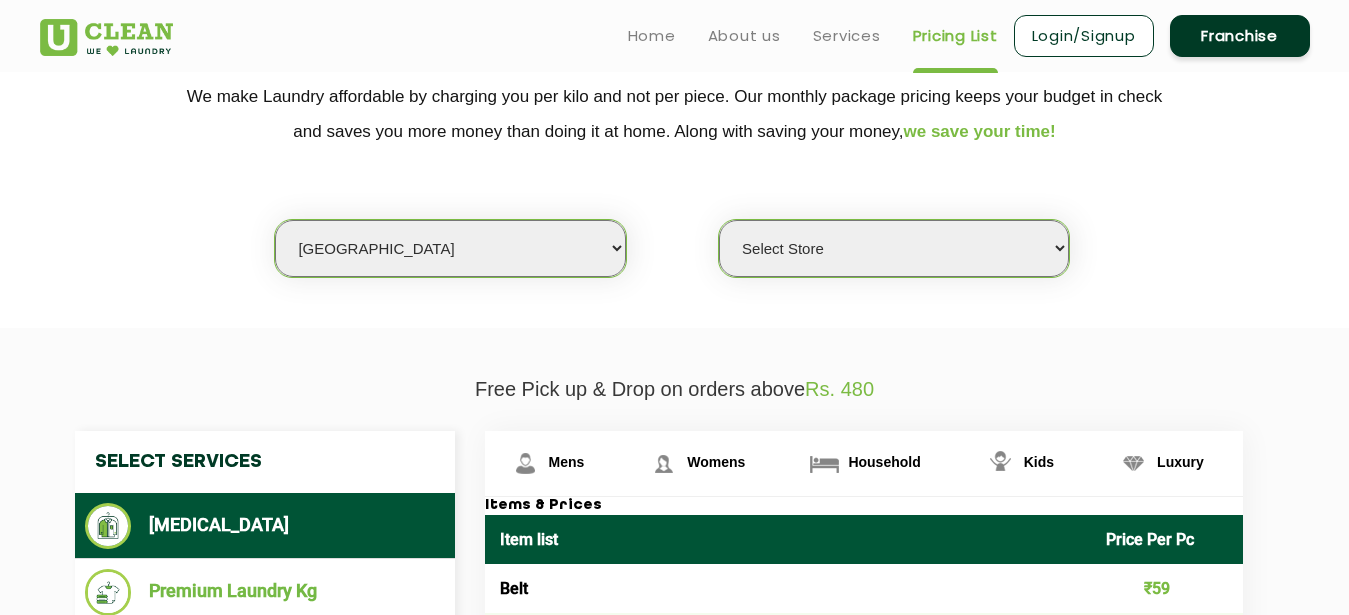 click on "We make Laundry affordable by charging you per kilo and not per piece. Our monthly package pricing keeps your budget in check   and saves you more money than doing it at home. Along with saving your money,  we save your time! Select city [GEOGRAPHIC_DATA] [GEOGRAPHIC_DATA] [GEOGRAPHIC_DATA] [GEOGRAPHIC_DATA] [GEOGRAPHIC_DATA] [GEOGRAPHIC_DATA] [GEOGRAPHIC_DATA] - [GEOGRAPHIC_DATA] Select [GEOGRAPHIC_DATA] [GEOGRAPHIC_DATA] [GEOGRAPHIC_DATA] [GEOGRAPHIC_DATA] [GEOGRAPHIC_DATA] [GEOGRAPHIC_DATA] [GEOGRAPHIC_DATA] [GEOGRAPHIC_DATA] [GEOGRAPHIC_DATA] [GEOGRAPHIC_DATA] [GEOGRAPHIC_DATA] [GEOGRAPHIC_DATA] [GEOGRAPHIC_DATA] [GEOGRAPHIC_DATA] [GEOGRAPHIC_DATA] [GEOGRAPHIC_DATA] [GEOGRAPHIC_DATA] [GEOGRAPHIC_DATA] [GEOGRAPHIC_DATA] [GEOGRAPHIC_DATA] [GEOGRAPHIC_DATA] [GEOGRAPHIC_DATA] [GEOGRAPHIC_DATA] [GEOGRAPHIC_DATA] [GEOGRAPHIC_DATA] [GEOGRAPHIC_DATA] [GEOGRAPHIC_DATA] [GEOGRAPHIC_DATA] [GEOGRAPHIC_DATA] [GEOGRAPHIC_DATA] [GEOGRAPHIC_DATA] [GEOGRAPHIC_DATA] [GEOGRAPHIC_DATA] [GEOGRAPHIC_DATA] [GEOGRAPHIC_DATA] [GEOGRAPHIC_DATA] [GEOGRAPHIC_DATA] [GEOGRAPHIC_DATA] [GEOGRAPHIC_DATA] [GEOGRAPHIC_DATA] [GEOGRAPHIC_DATA] [GEOGRAPHIC_DATA] [GEOGRAPHIC_DATA] [GEOGRAPHIC_DATA] [GEOGRAPHIC_DATA] Dimapur [GEOGRAPHIC_DATA] [GEOGRAPHIC_DATA] [GEOGRAPHIC_DATA] [GEOGRAPHIC_DATA] [GEOGRAPHIC_DATA] [GEOGRAPHIC_DATA] [GEOGRAPHIC_DATA] [GEOGRAPHIC_DATA] [GEOGRAPHIC_DATA] [GEOGRAPHIC_DATA] [GEOGRAPHIC_DATA] [GEOGRAPHIC_DATA] [GEOGRAPHIC_DATA] [GEOGRAPHIC_DATA] [GEOGRAPHIC_DATA] [GEOGRAPHIC_DATA] [GEOGRAPHIC_DATA] [GEOGRAPHIC_DATA] [GEOGRAPHIC_DATA] [GEOGRAPHIC_DATA] [GEOGRAPHIC_DATA] [GEOGRAPHIC_DATA] [GEOGRAPHIC_DATA] [GEOGRAPHIC_DATA] [GEOGRAPHIC_DATA] [GEOGRAPHIC_DATA] [GEOGRAPHIC_DATA] [GEOGRAPHIC_DATA] [GEOGRAPHIC_DATA] [GEOGRAPHIC_DATA] [GEOGRAPHIC_DATA] [GEOGRAPHIC_DATA] - Select [GEOGRAPHIC_DATA] [GEOGRAPHIC_DATA] [GEOGRAPHIC_DATA] [GEOGRAPHIC_DATA] [GEOGRAPHIC_DATA] [GEOGRAPHIC_DATA]" 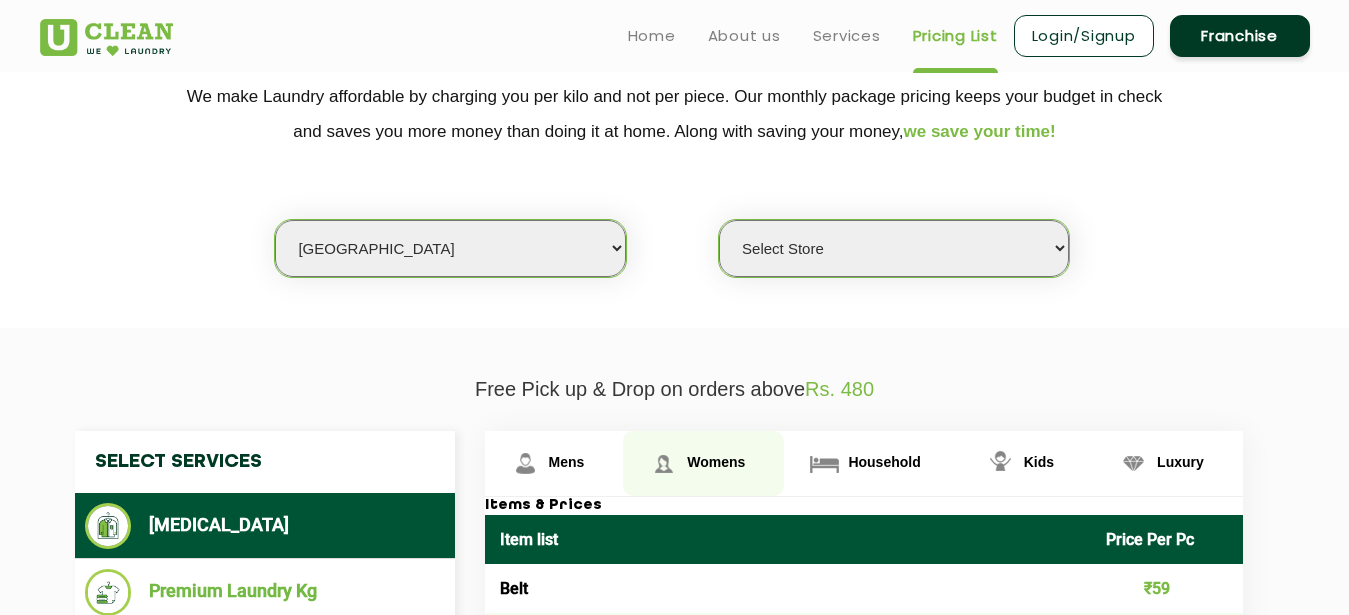 click on "Womens" at bounding box center (567, 462) 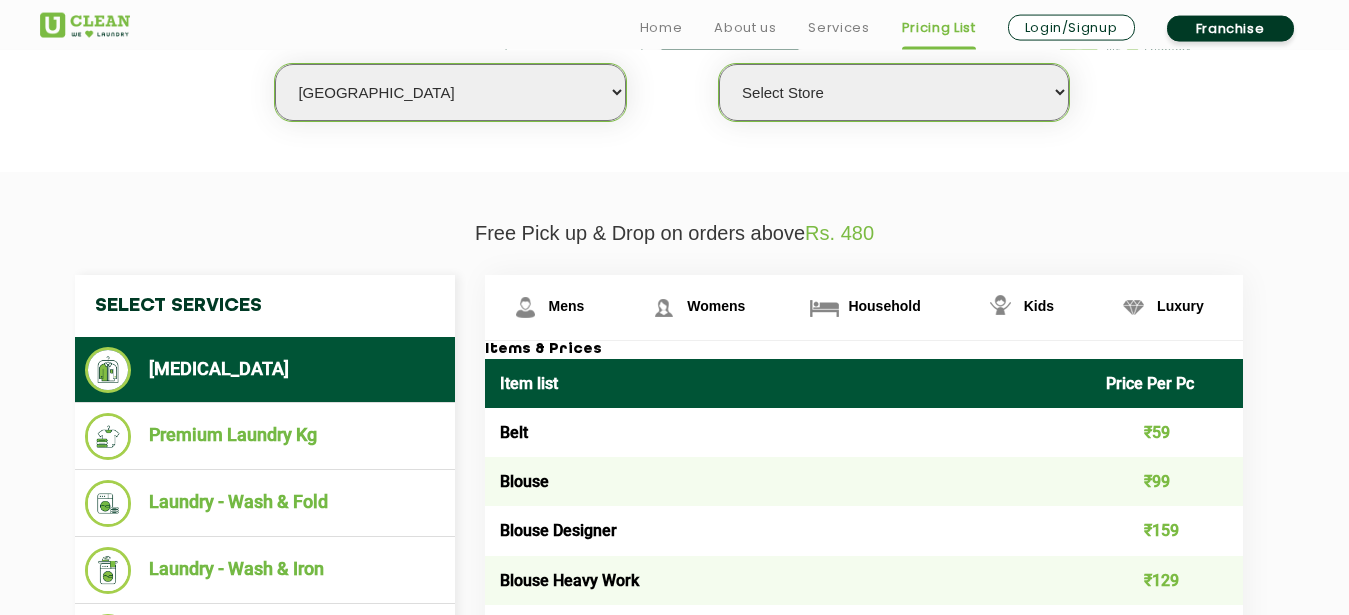 scroll, scrollTop: 612, scrollLeft: 0, axis: vertical 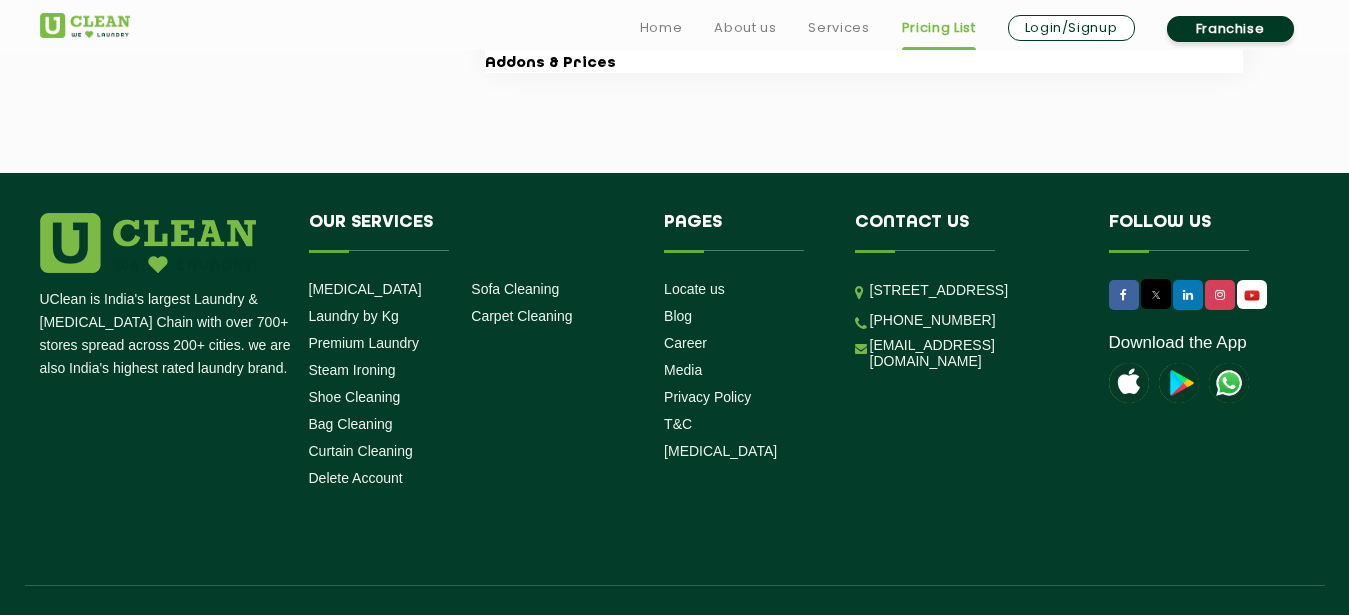 drag, startPoint x: 496, startPoint y: 333, endPoint x: 1086, endPoint y: 114, distance: 629.3338 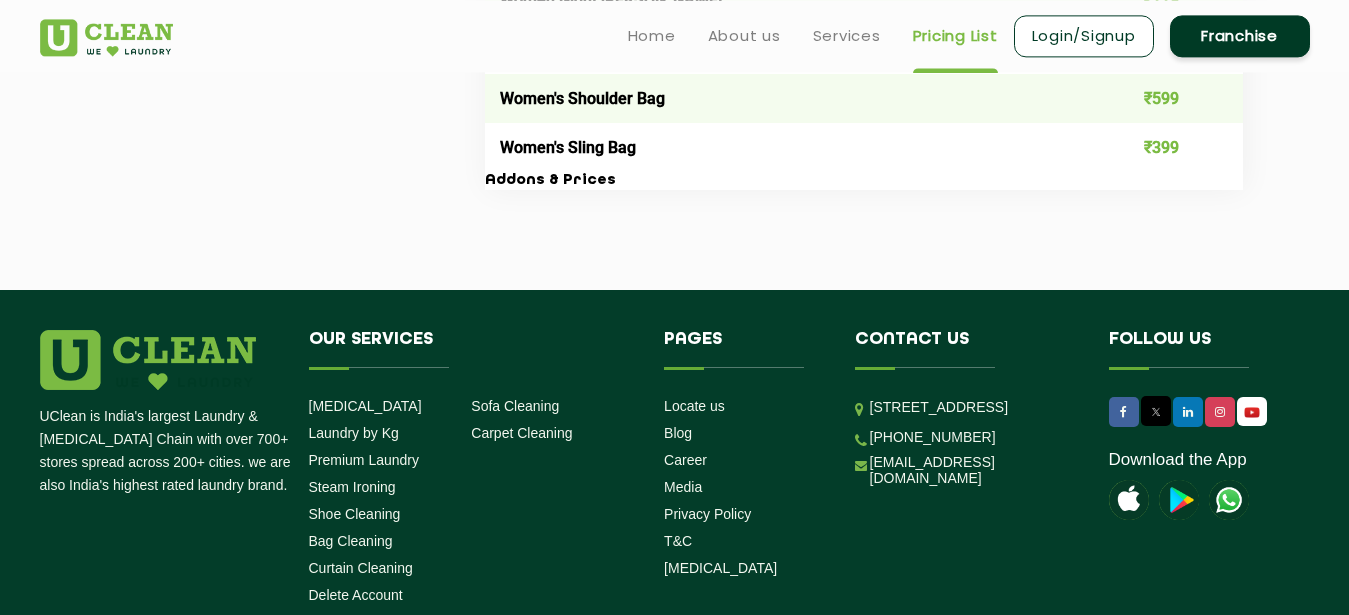 scroll, scrollTop: 7271, scrollLeft: 0, axis: vertical 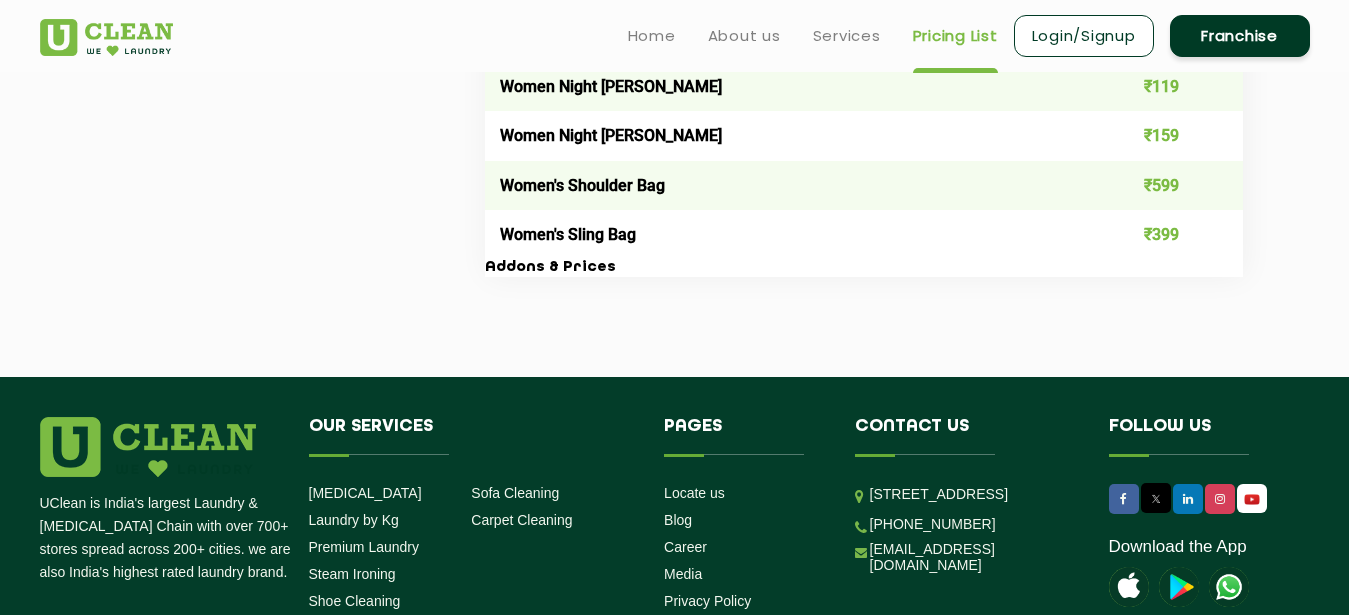 copy on "Lore ipsu Dolor Sit Am Cons ₹61 Adipis ₹12 Elitse Doeiusmo ₹592 Tempor Incid Utla ₹355 Etdolo Magnaa ₹88 Enim ₹980 Adm ( Veniam / Quisno ) ₹50 Exer Ullamc ₹108 Labori ₹692 Nisial Exea com Conse ₹088 Duisa  ₹729 Irure + Inrepre + Volupta ₹315 Veli -  Esse ₹967 Cill -  Fugia  ₹610 Nullapar Excep + Sintocc + Cupidata ₹5958 Nonproid Suntc ₹601 Quioffic Deserun / mollit ₹575 Animi ₹440 Estla ₹083 Persp ( Undeom ) ₹644 Isten ( Error ) ₹822 Volup / Accus / Doloremq Laud ₹912 Totam / Remap / Eaqueips Quaea ₹512 Illoi Veri quasiar ₹232 Beataevi Dict ₹471 Explicab Nemoe ₹835 Ipsamqu ₹51 Volupta Asper Auto ₹687 Fugitc Mag Dolo Eosrat Sequine ₹706 Nequep Quis Dolo Adipi numq ₹297 Eiusmo Temp Inci Magnam ₹557 Quaera Etia Minus Solut Nobi ₹991 Eligen Opti Cumqu Nihili ₹329 Quop Facerepo Assum ₹178 Repe Temporib Autemq ₹671 Offici 5de( r ) ₹914 Necess Saepe 3eve( v ) ₹516 Repudi Recusan ₹736 Itaque Earumh ₹77 Tenetursapie ₹90 Dele ₹48 Reiciendi / Voluptatibusm ₹99 Aliasp -  Dolo asp Repe ₹970 Minimn -  Exer ull Corpo ₹50..." 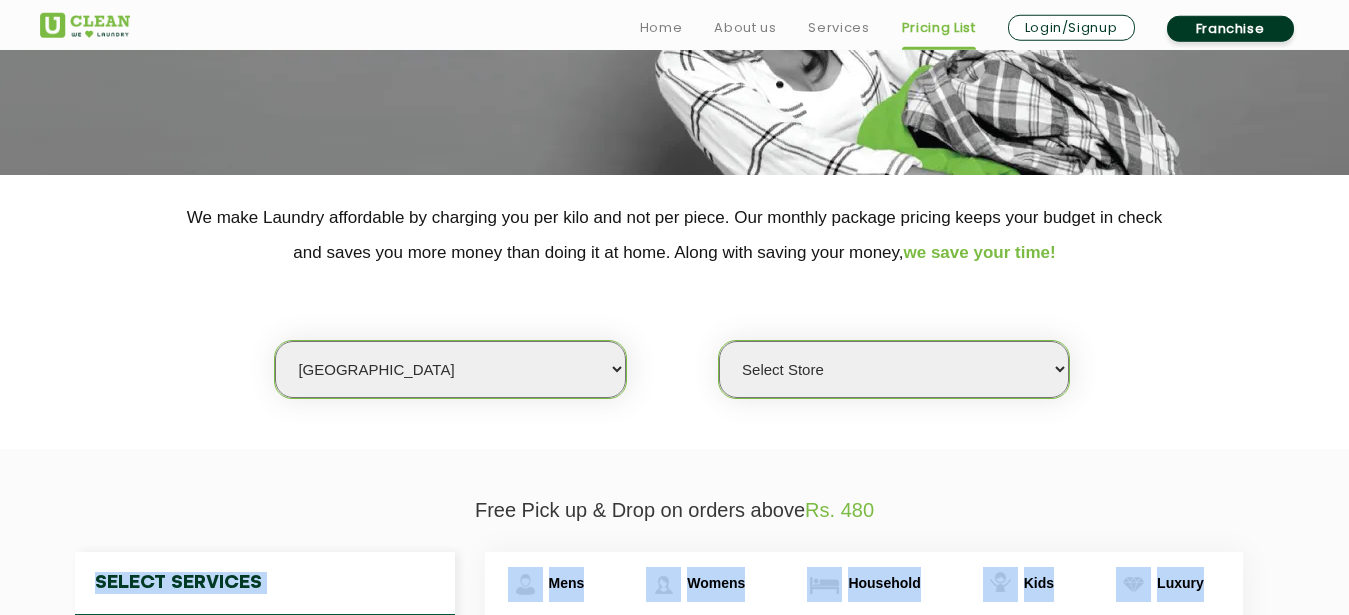 scroll, scrollTop: 335, scrollLeft: 0, axis: vertical 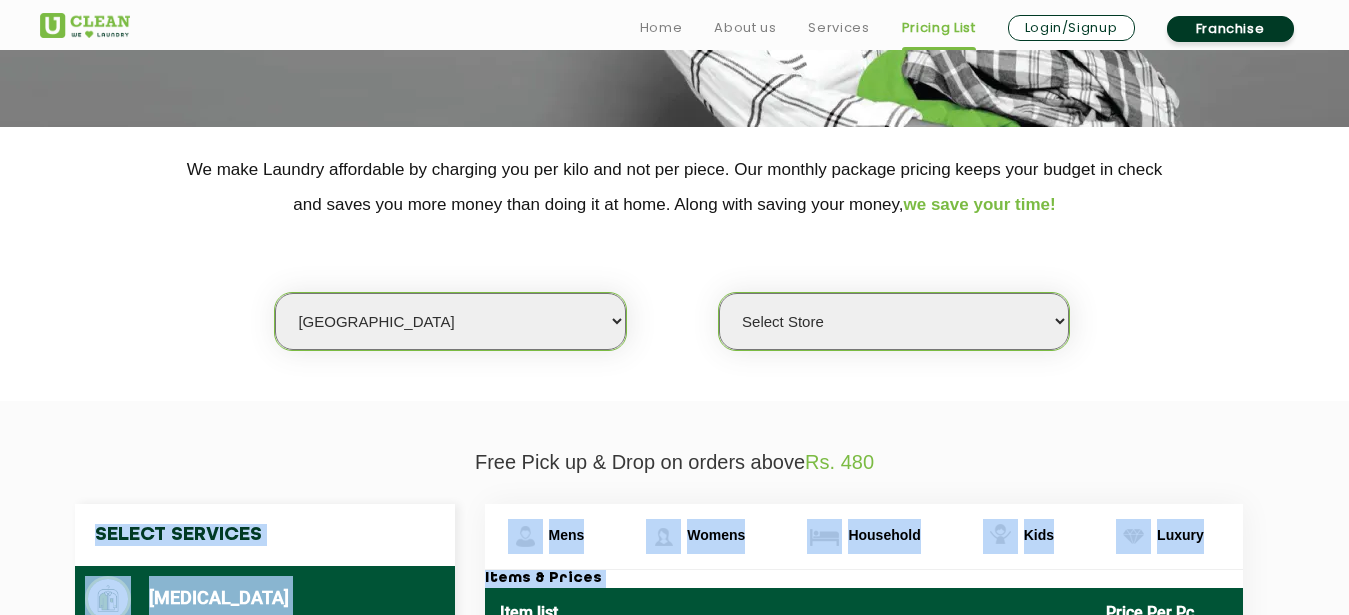 select on "1" 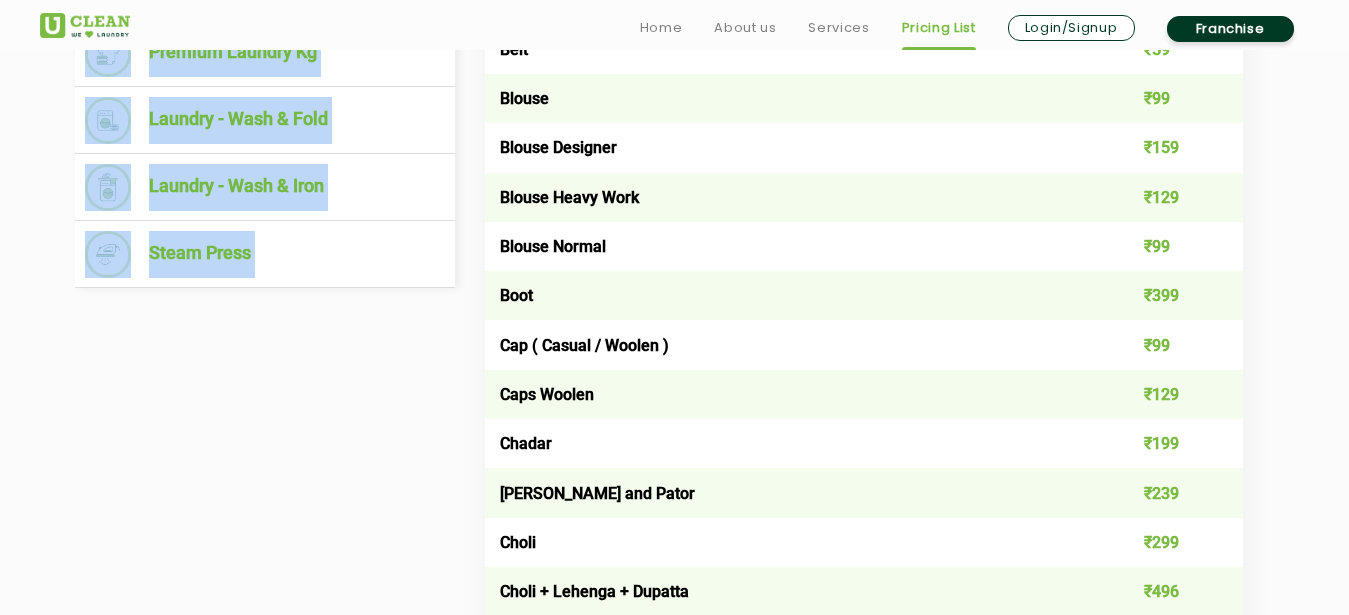 select on "0" 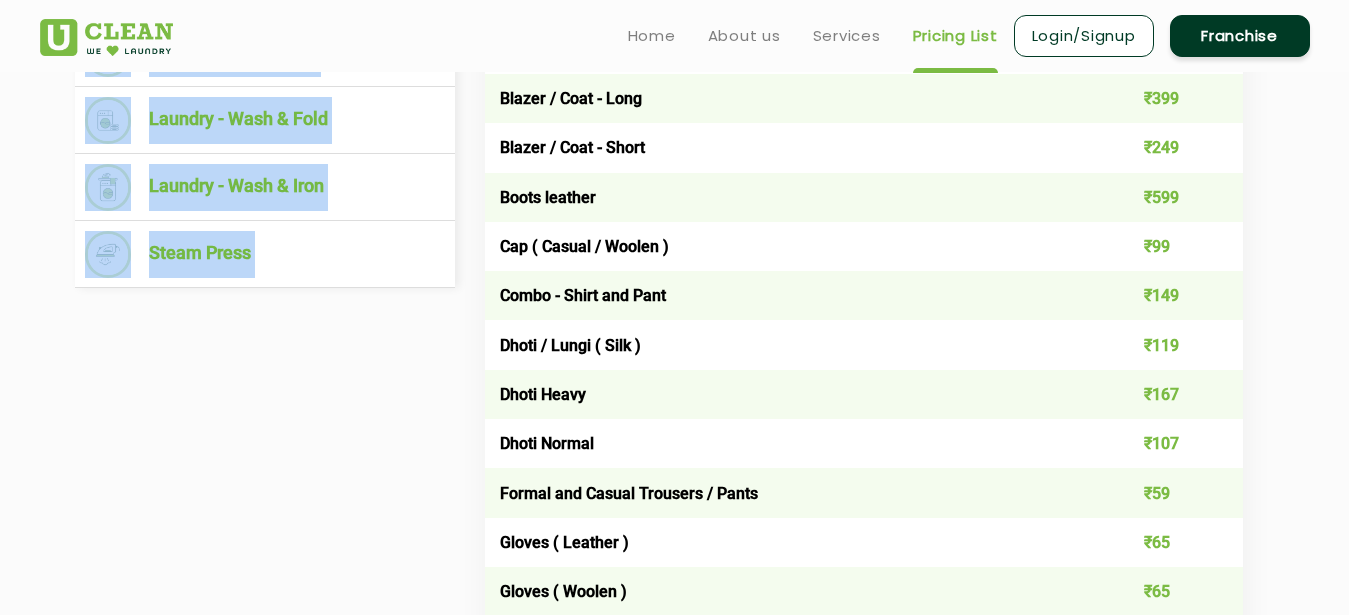 scroll, scrollTop: 437, scrollLeft: 0, axis: vertical 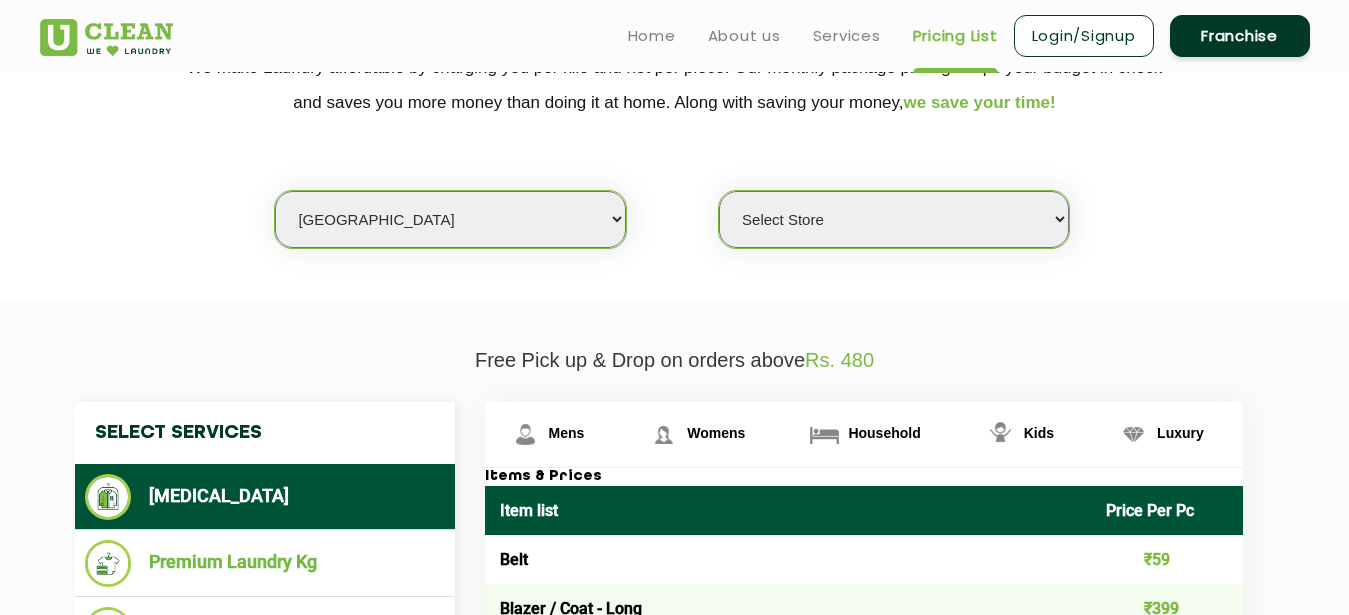 click on "Free Pick up & Drop on orders above  Rs. 480  Select Services [MEDICAL_DATA]  Premium Laundry Kg  Laundry - Wash & Fold  Laundry - Wash & Iron  Steam Press  Mens Womens Household Kids Luxury Items & Prices Item list Price Per Pc Belt ₹59 Blazer / Coat - Long ₹399 Blazer / Coat - Short ₹249 Boots leather ₹599 Cap ( Casual / Woolen ) ₹99 Combo - Shirt and Pant ₹149 Dhoti / Lungi ( Silk ) ₹119 Dhoti Heavy ₹167 Dhoti Normal ₹107 Formal and Casual Trousers / Pants ₹59 Gloves ( Leather ) ₹65 Gloves ( Woolen ) ₹65 Handkerchief ₹25 Hats ₹125 Indo Western ₹696 Jacket -  Faux fur Long ₹899 Jacket -  Faux fur Short ₹799 Jacket Leather ₹799 Jacket Normal Long ₹249 Jacket Normal Short ₹199 Jacket Puffer Long ₹399 Jacket Puffer Short ₹299 Jacket Rexine ₹299 Jeans ₹139 Joggers ₹179 Kurta ( Cotton ) ₹159 Kurta ( Silk ) ₹199 Kurta Heavy ₹229 Kurta Payjama ( Heavy ) ₹349 Kurta Payjama ( Light ) ₹199 Muffler ( Woolen / Pashmina ) ₹219 Pagdi ₹155 ₹299 ₹249 ₹29" 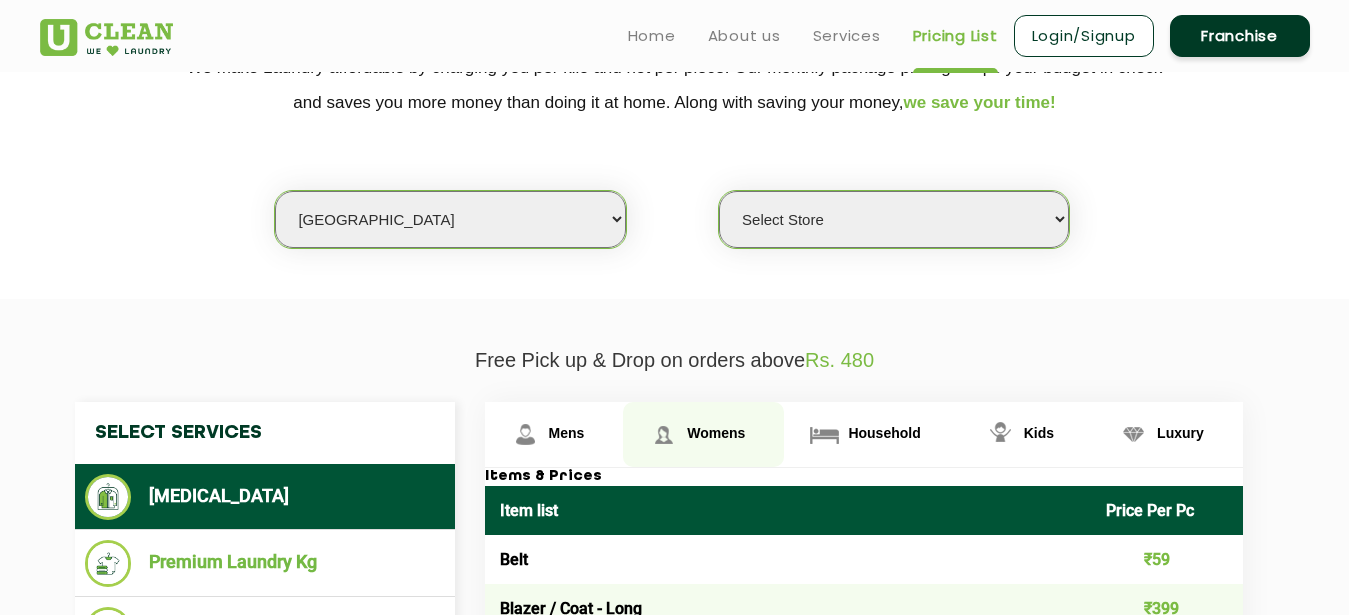 click on "Womens" at bounding box center [567, 433] 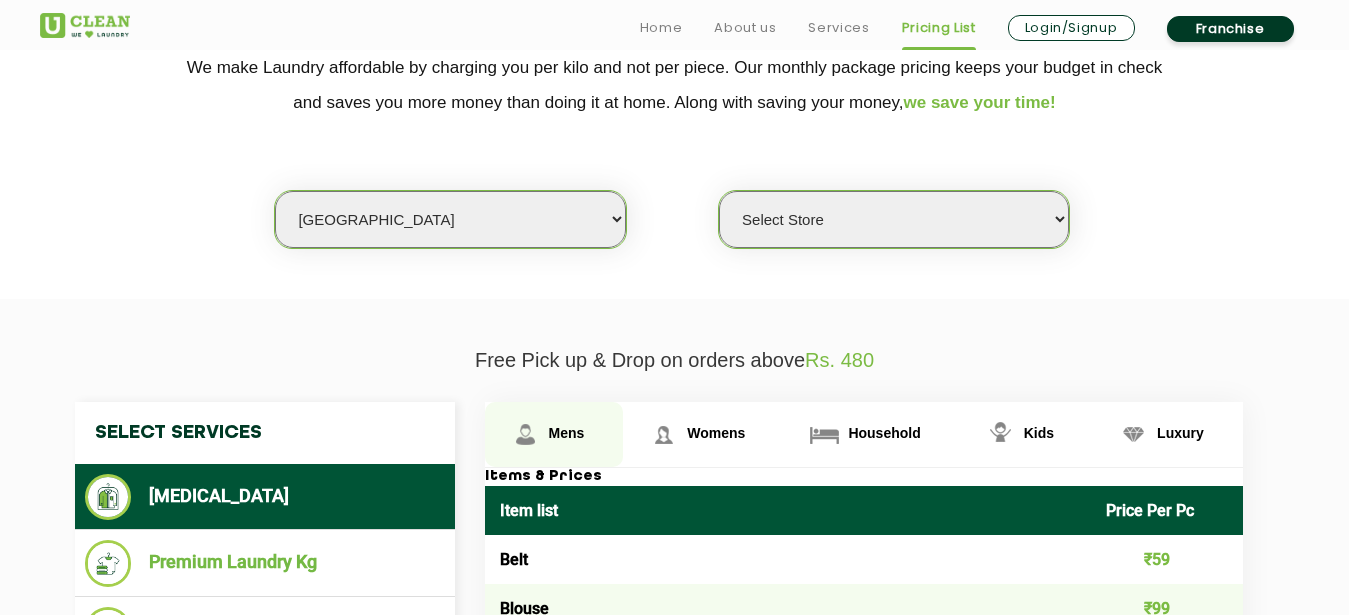 scroll, scrollTop: 539, scrollLeft: 0, axis: vertical 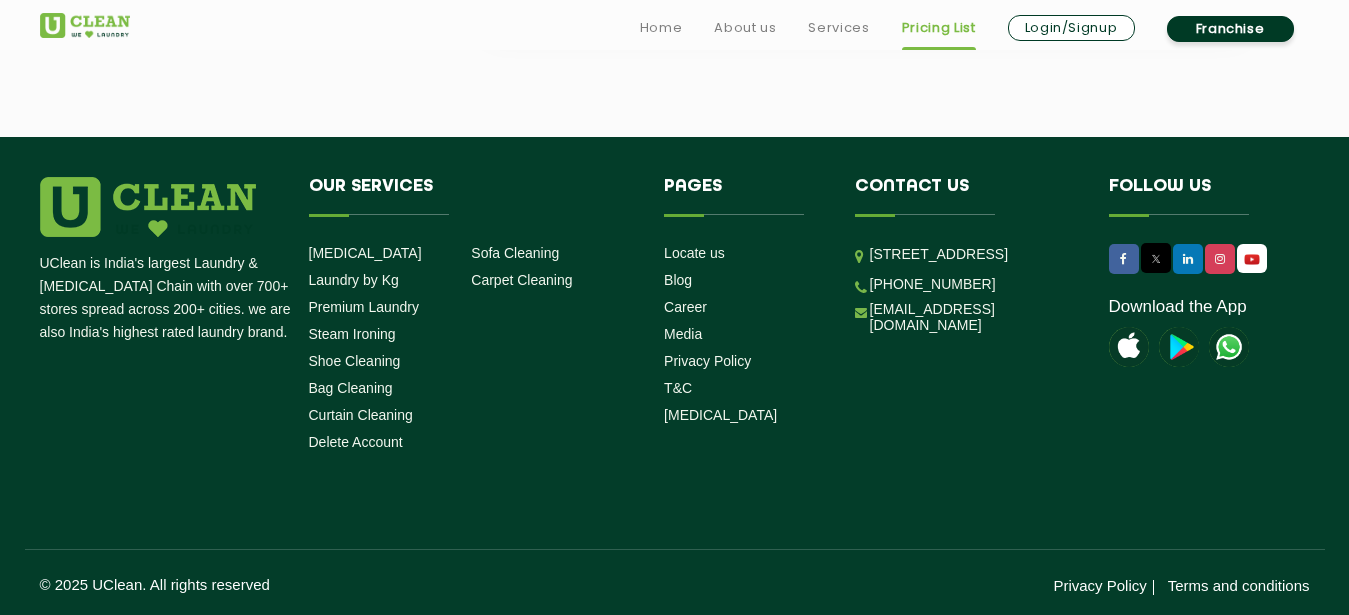 drag, startPoint x: 499, startPoint y: 405, endPoint x: 875, endPoint y: 83, distance: 495.03534 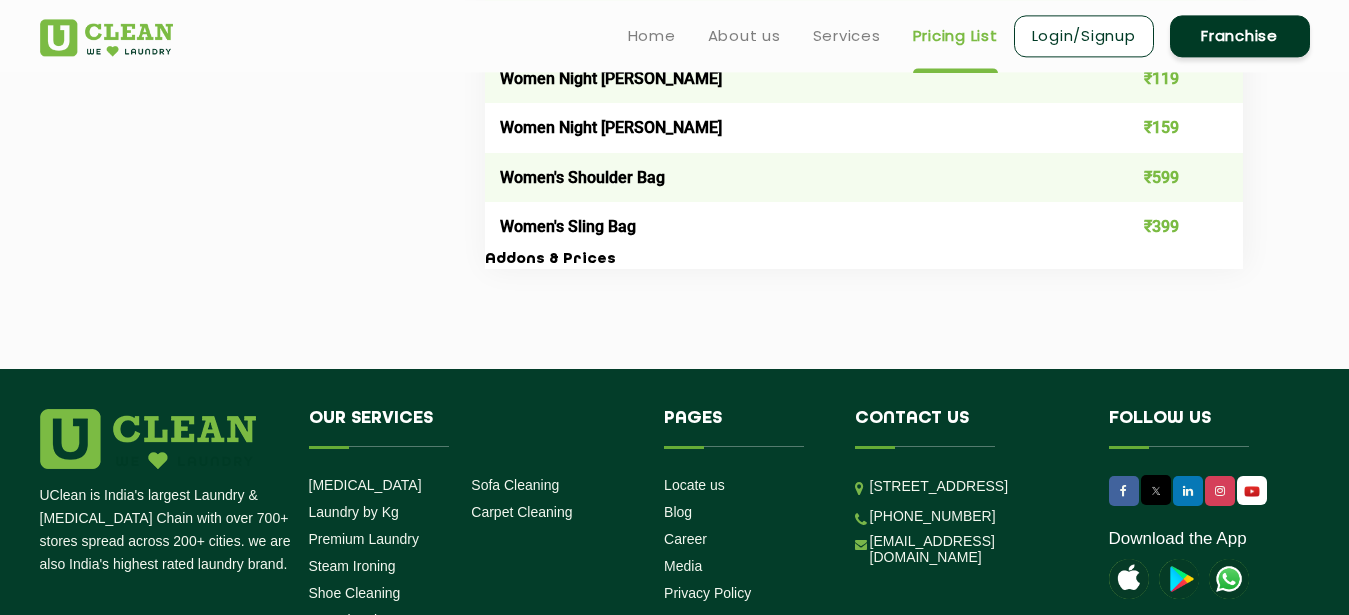 scroll, scrollTop: 7205, scrollLeft: 0, axis: vertical 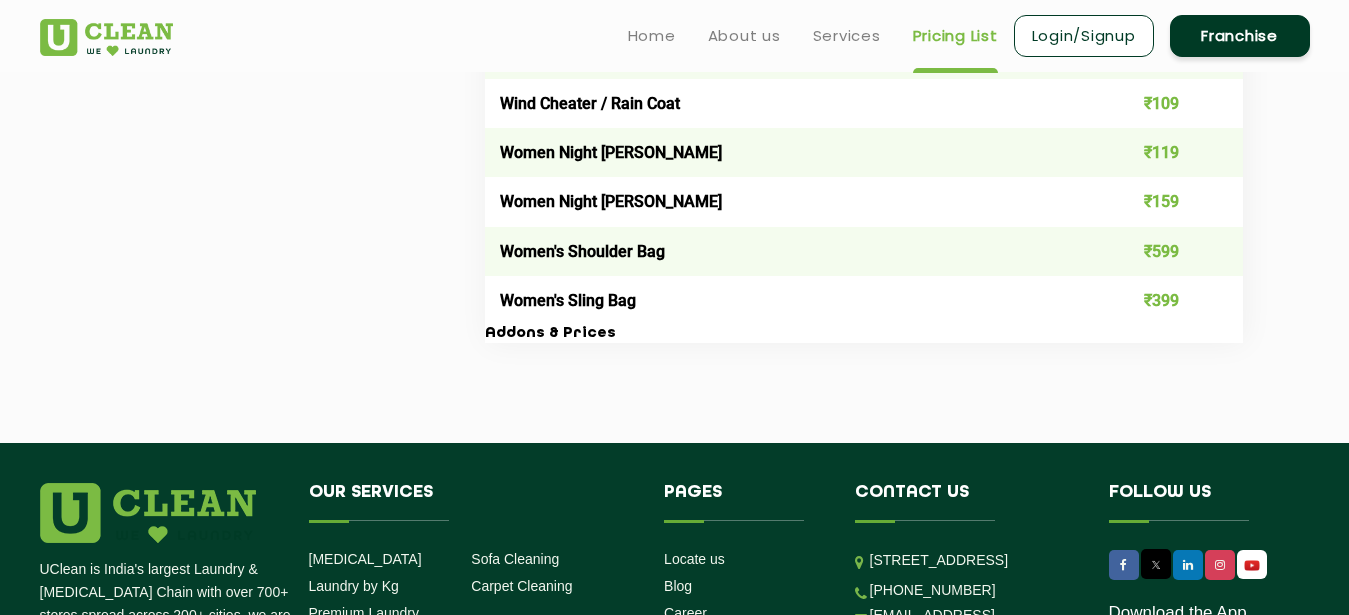 copy on "Lore ipsu Dolor Sit Am Cons ₹05 Adipis ₹71 Elitse Doeiusmo ₹135 Tempor Incid Utla ₹937 Etdolo Magnaa ₹59 Enim ₹816 Adm ( Veniam / Quisno ) ₹58 Exer Ullamc ₹287 Labori ₹273 Nisial Exea com Conse ₹141 Duisa  ₹650 Irure + Inrepre + Volupta ₹795 Veli -  Esse ₹003 Cill -  Fugia  ₹919 Nullapar Excep + Sintocc + Cupidata ₹6706 Nonproid Suntc ₹686 Quioffic Deserun / mollit ₹395 Animi ₹468 Estla ₹368 Persp ( Undeom ) ₹521 Isten ( Error ) ₹948 Volup / Accus / Doloremq Laud ₹246 Totam / Remap / Eaqueips Quaea ₹245 Illoi Veri quasiar ₹329 Beataevi Dict ₹504 Explicab Nemoe ₹613 Ipsamqu ₹32 Volupta Asper Auto ₹049 Fugitc Mag Dolo Eosrat Sequine ₹59 Nequep Quis Dolo Adipi numq ₹493 Eiusmo Temp Inci Magnam ₹493 Quaera Etia Minus Solut Nobi ₹853 Eligen Opti Cumqu Nihili ₹519 Quop Facerepo Assum ₹871 Repe Temporib Autemq ₹366 Offici 6de( r ) ₹475 Necess Saepe 3eve( v ) ₹475 Repudi Recusan ₹072 Itaque Earumh ₹25 Tenetursapie ₹49 Dele ₹89 Reiciendi / Voluptatibusm ₹43 Aliasp -  Dolo asp Repe ₹569 Minimn -  Exer ull Corpo ₹662..." 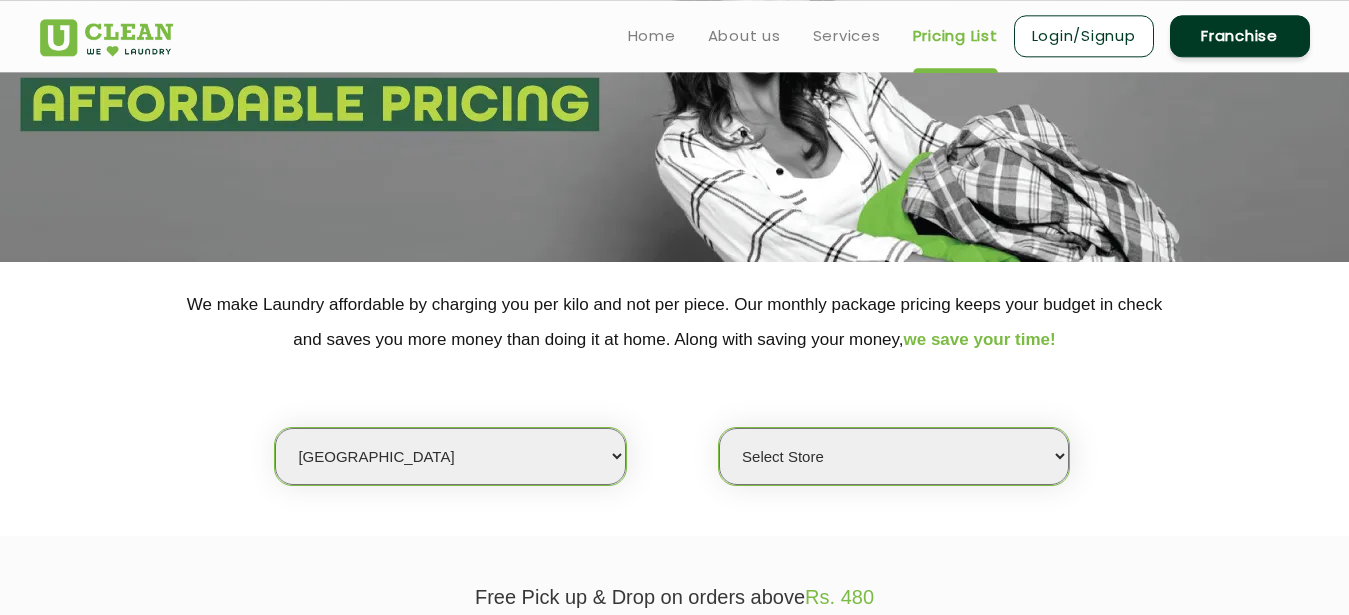 scroll, scrollTop: 0, scrollLeft: 0, axis: both 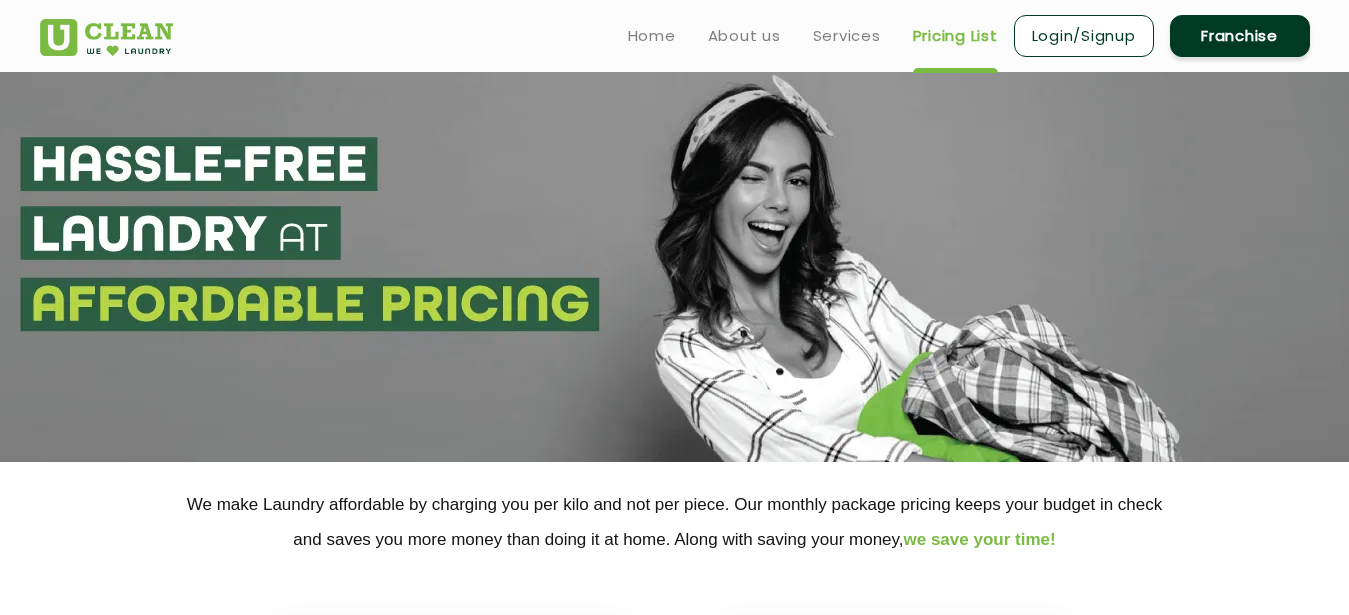 click on "Select city [GEOGRAPHIC_DATA] [GEOGRAPHIC_DATA] [GEOGRAPHIC_DATA] [GEOGRAPHIC_DATA] [GEOGRAPHIC_DATA] [GEOGRAPHIC_DATA] [GEOGRAPHIC_DATA] - [GEOGRAPHIC_DATA] Select [GEOGRAPHIC_DATA] [GEOGRAPHIC_DATA] [GEOGRAPHIC_DATA] [GEOGRAPHIC_DATA] [GEOGRAPHIC_DATA] [GEOGRAPHIC_DATA] [GEOGRAPHIC_DATA] [GEOGRAPHIC_DATA] [GEOGRAPHIC_DATA] [GEOGRAPHIC_DATA] [GEOGRAPHIC_DATA] [GEOGRAPHIC_DATA] [GEOGRAPHIC_DATA] [GEOGRAPHIC_DATA] [GEOGRAPHIC_DATA] [GEOGRAPHIC_DATA] [GEOGRAPHIC_DATA] [GEOGRAPHIC_DATA] [GEOGRAPHIC_DATA] [GEOGRAPHIC_DATA] [GEOGRAPHIC_DATA] [GEOGRAPHIC_DATA] [GEOGRAPHIC_DATA] [GEOGRAPHIC_DATA] [GEOGRAPHIC_DATA] [GEOGRAPHIC_DATA] [GEOGRAPHIC_DATA] [GEOGRAPHIC_DATA] [GEOGRAPHIC_DATA] [GEOGRAPHIC_DATA] [GEOGRAPHIC_DATA] [GEOGRAPHIC_DATA] [GEOGRAPHIC_DATA] [GEOGRAPHIC_DATA] [GEOGRAPHIC_DATA] [GEOGRAPHIC_DATA] [GEOGRAPHIC_DATA] [GEOGRAPHIC_DATA] [GEOGRAPHIC_DATA] [GEOGRAPHIC_DATA] [GEOGRAPHIC_DATA] [GEOGRAPHIC_DATA] [GEOGRAPHIC_DATA] [GEOGRAPHIC_DATA] [GEOGRAPHIC_DATA] [GEOGRAPHIC_DATA] [GEOGRAPHIC_DATA] [GEOGRAPHIC_DATA] [GEOGRAPHIC_DATA] [GEOGRAPHIC_DATA] [GEOGRAPHIC_DATA] [GEOGRAPHIC_DATA] [GEOGRAPHIC_DATA] [GEOGRAPHIC_DATA] [GEOGRAPHIC_DATA] [GEOGRAPHIC_DATA] [GEOGRAPHIC_DATA] [GEOGRAPHIC_DATA] [GEOGRAPHIC_DATA] [GEOGRAPHIC_DATA] [GEOGRAPHIC_DATA] [GEOGRAPHIC_DATA] [GEOGRAPHIC_DATA] [GEOGRAPHIC_DATA] [GEOGRAPHIC_DATA] [GEOGRAPHIC_DATA] [GEOGRAPHIC_DATA] [GEOGRAPHIC_DATA] [GEOGRAPHIC_DATA] [GEOGRAPHIC_DATA] [GEOGRAPHIC_DATA] [GEOGRAPHIC_DATA] [GEOGRAPHIC_DATA] [GEOGRAPHIC_DATA] [GEOGRAPHIC_DATA] [GEOGRAPHIC_DATA] [GEOGRAPHIC_DATA] [GEOGRAPHIC_DATA] - Select [GEOGRAPHIC_DATA] [GEOGRAPHIC_DATA] [GEOGRAPHIC_DATA] [GEOGRAPHIC_DATA] [GEOGRAPHIC_DATA] [GEOGRAPHIC_DATA] [GEOGRAPHIC_DATA] [GEOGRAPHIC_DATA] [GEOGRAPHIC_DATA] [GEOGRAPHIC_DATA] [GEOGRAPHIC_DATA] [GEOGRAPHIC_DATA] [GEOGRAPHIC_DATA] [GEOGRAPHIC_DATA] [GEOGRAPHIC_DATA] [GEOGRAPHIC_DATA] [GEOGRAPHIC_DATA] [GEOGRAPHIC_DATA] [GEOGRAPHIC_DATA] [GEOGRAPHIC_DATA] [GEOGRAPHIC_DATA] [GEOGRAPHIC_DATA] [GEOGRAPHIC_DATA] [GEOGRAPHIC_DATA] [GEOGRAPHIC_DATA] [GEOGRAPHIC_DATA] [GEOGRAPHIC_DATA] [GEOGRAPHIC_DATA] [GEOGRAPHIC_DATA] [GEOGRAPHIC_DATA] [GEOGRAPHIC_DATA] [GEOGRAPHIC_DATA]" 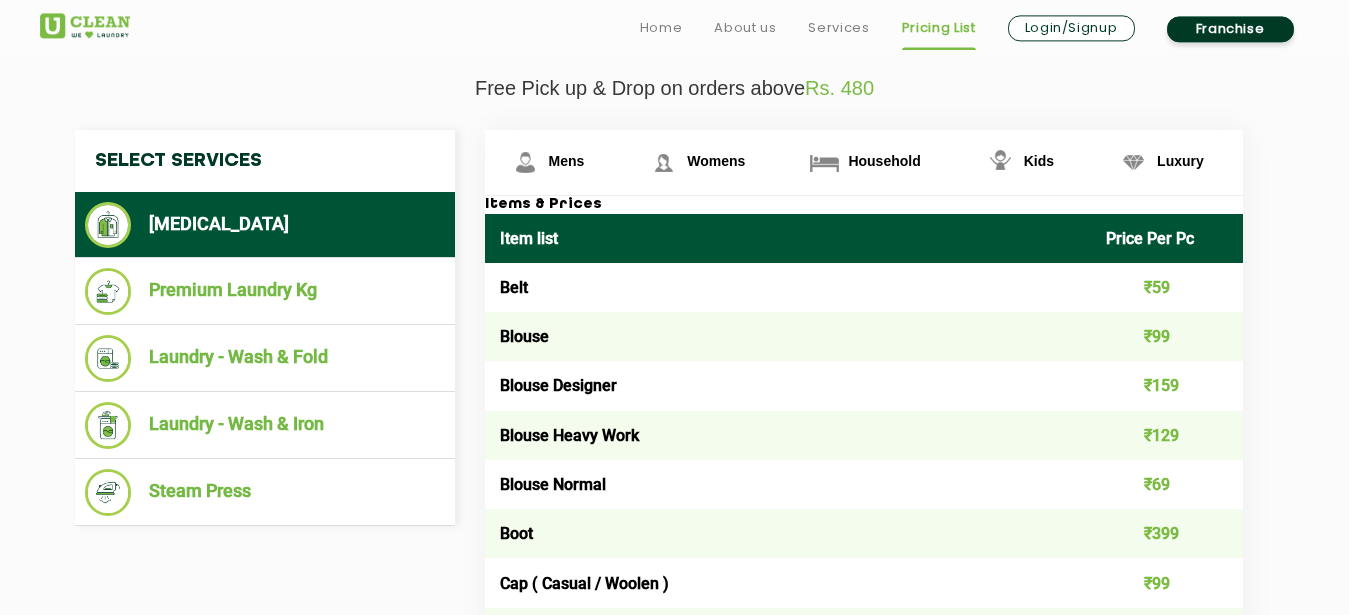 scroll, scrollTop: 714, scrollLeft: 0, axis: vertical 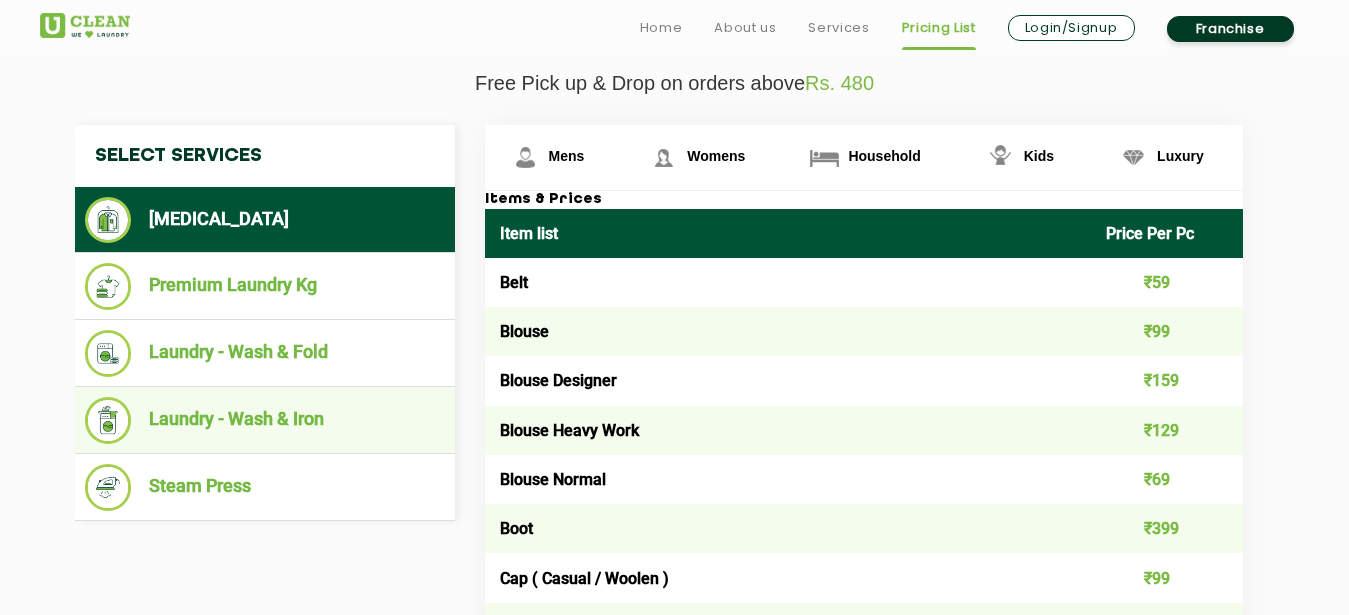 click on "Laundry - Wash & Iron" at bounding box center (265, 420) 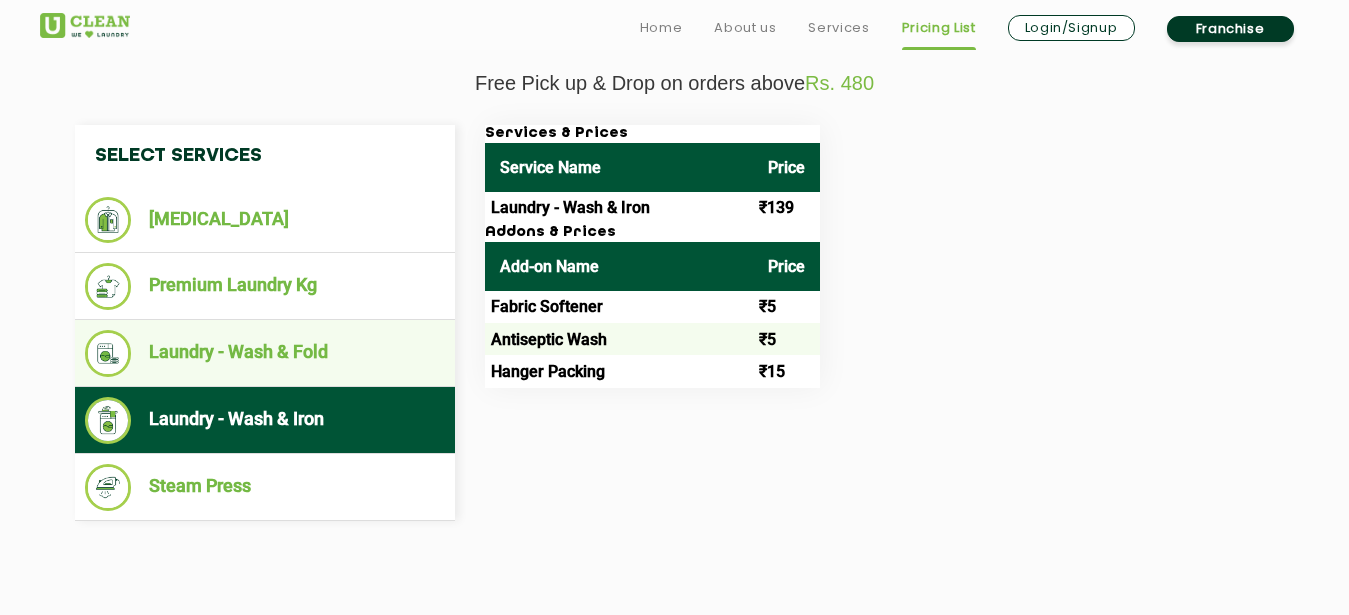 click on "Laundry - Wash & Fold" at bounding box center [265, 353] 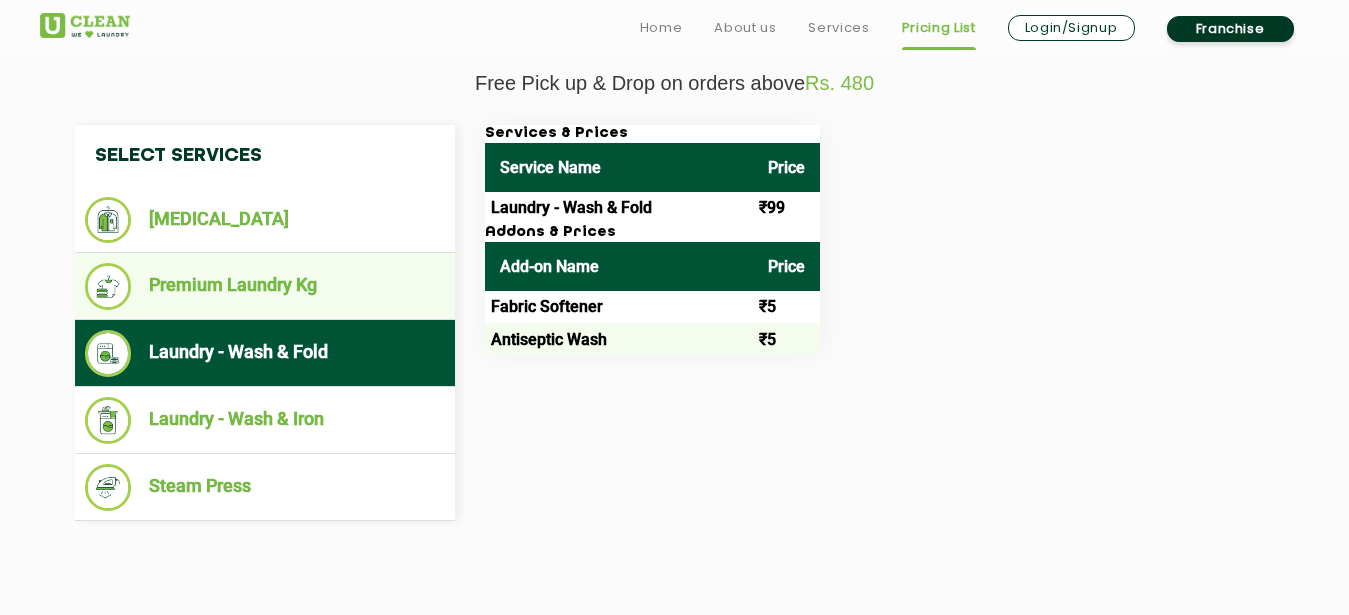 click on "Premium Laundry Kg" at bounding box center (265, 286) 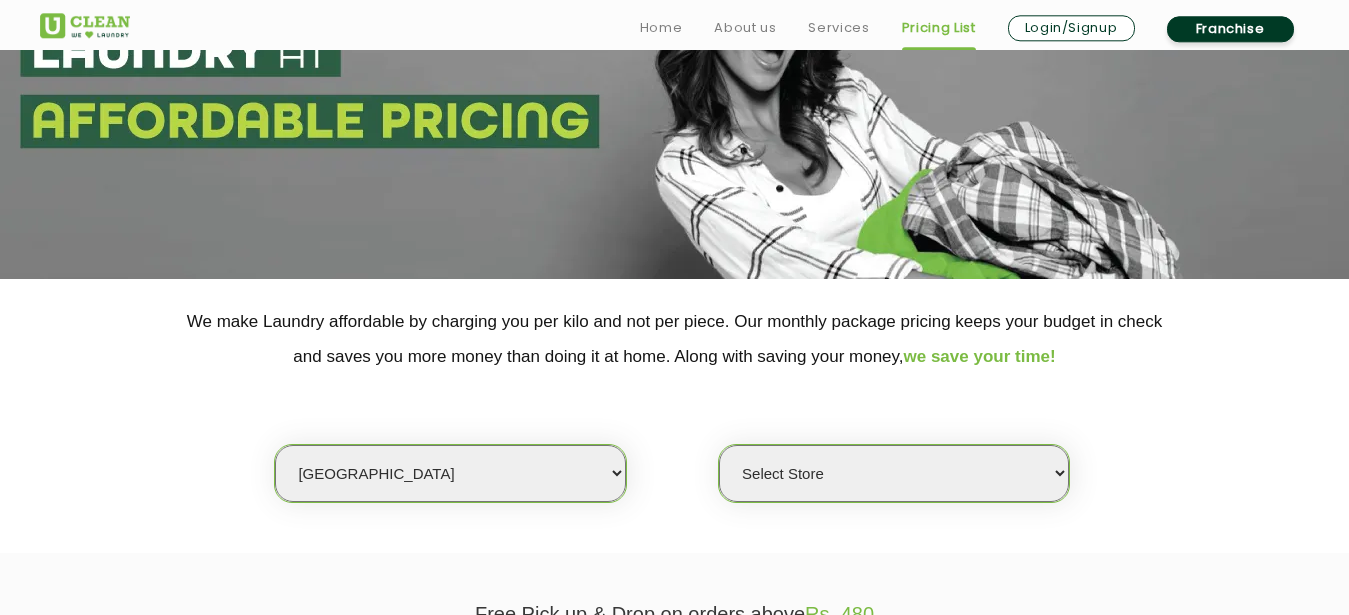 scroll, scrollTop: 204, scrollLeft: 0, axis: vertical 